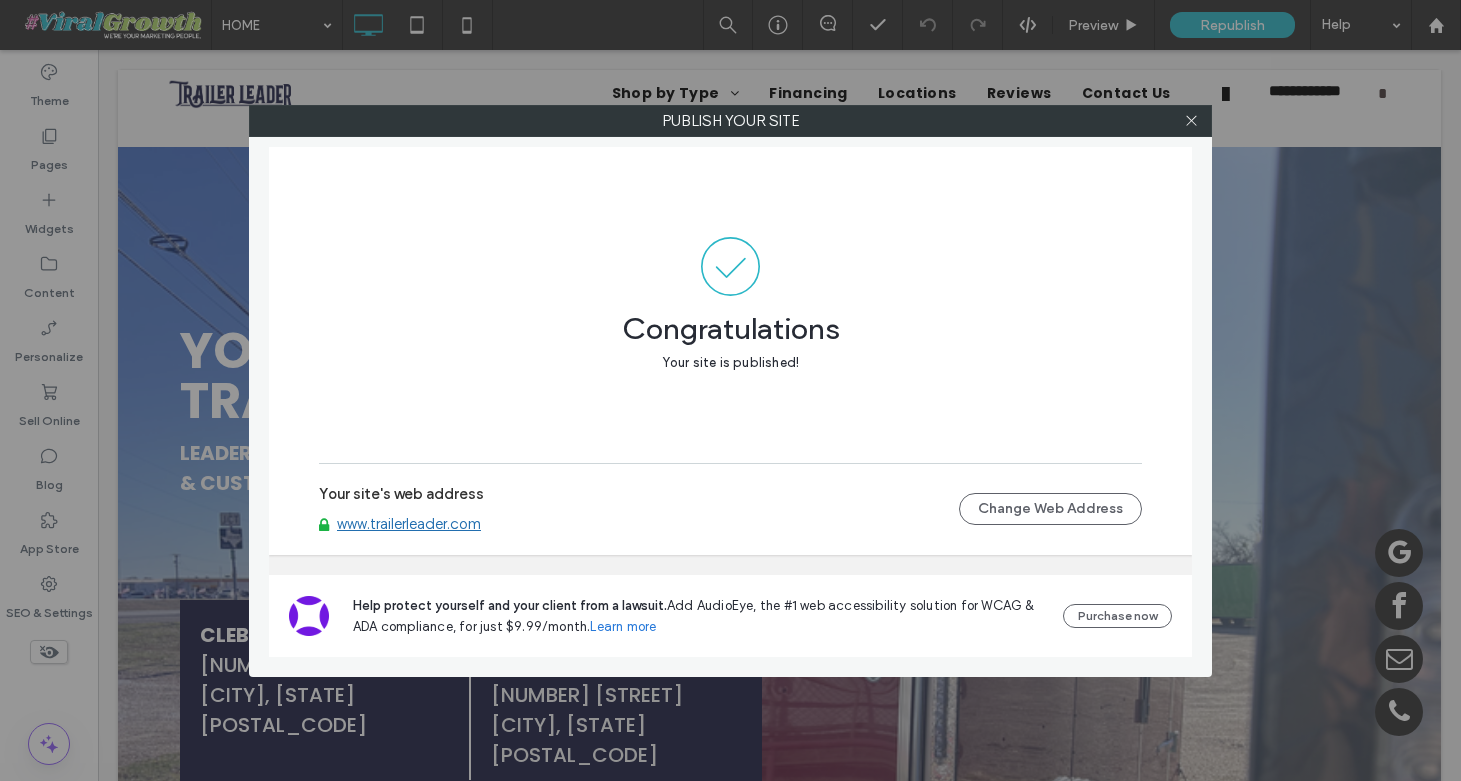 scroll, scrollTop: 5915, scrollLeft: 0, axis: vertical 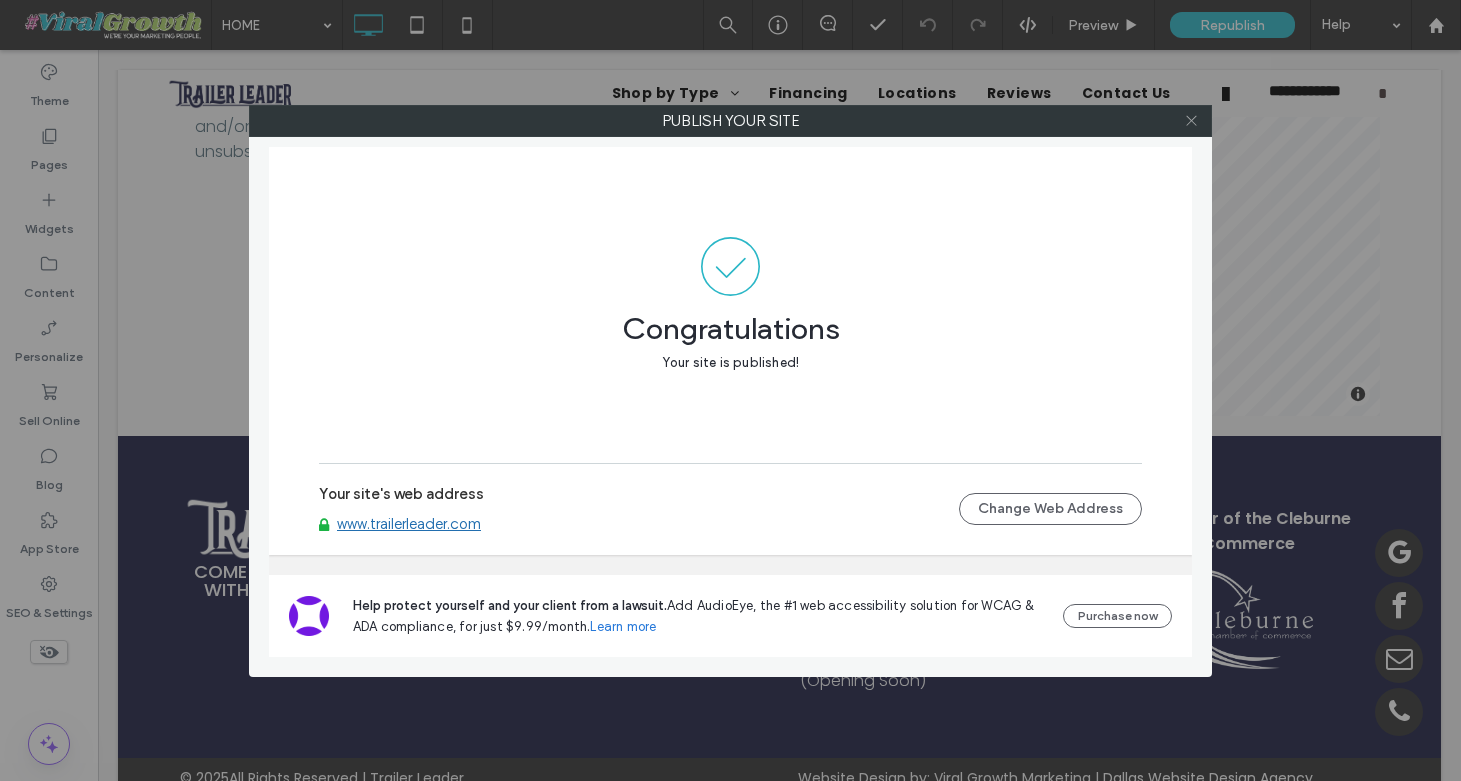 click 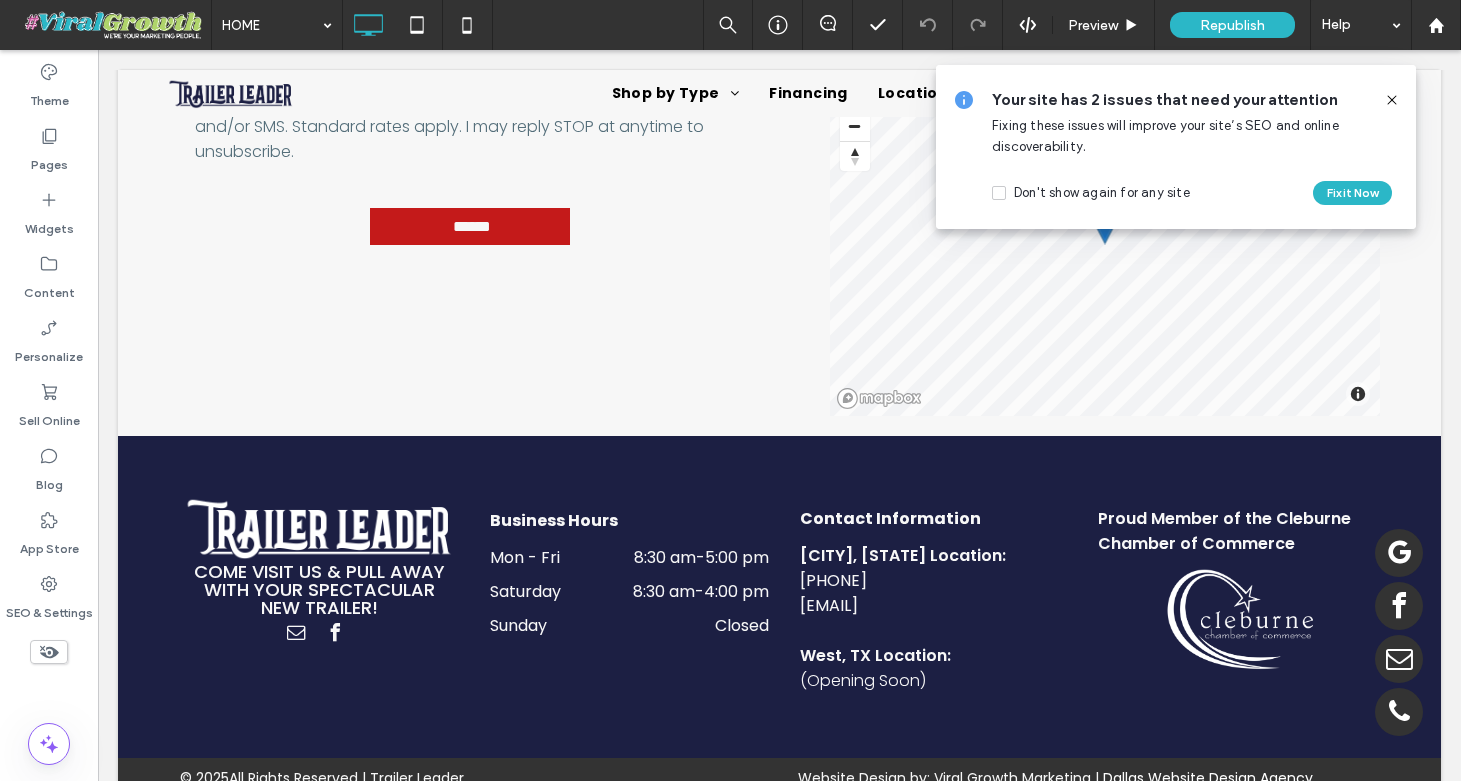 click 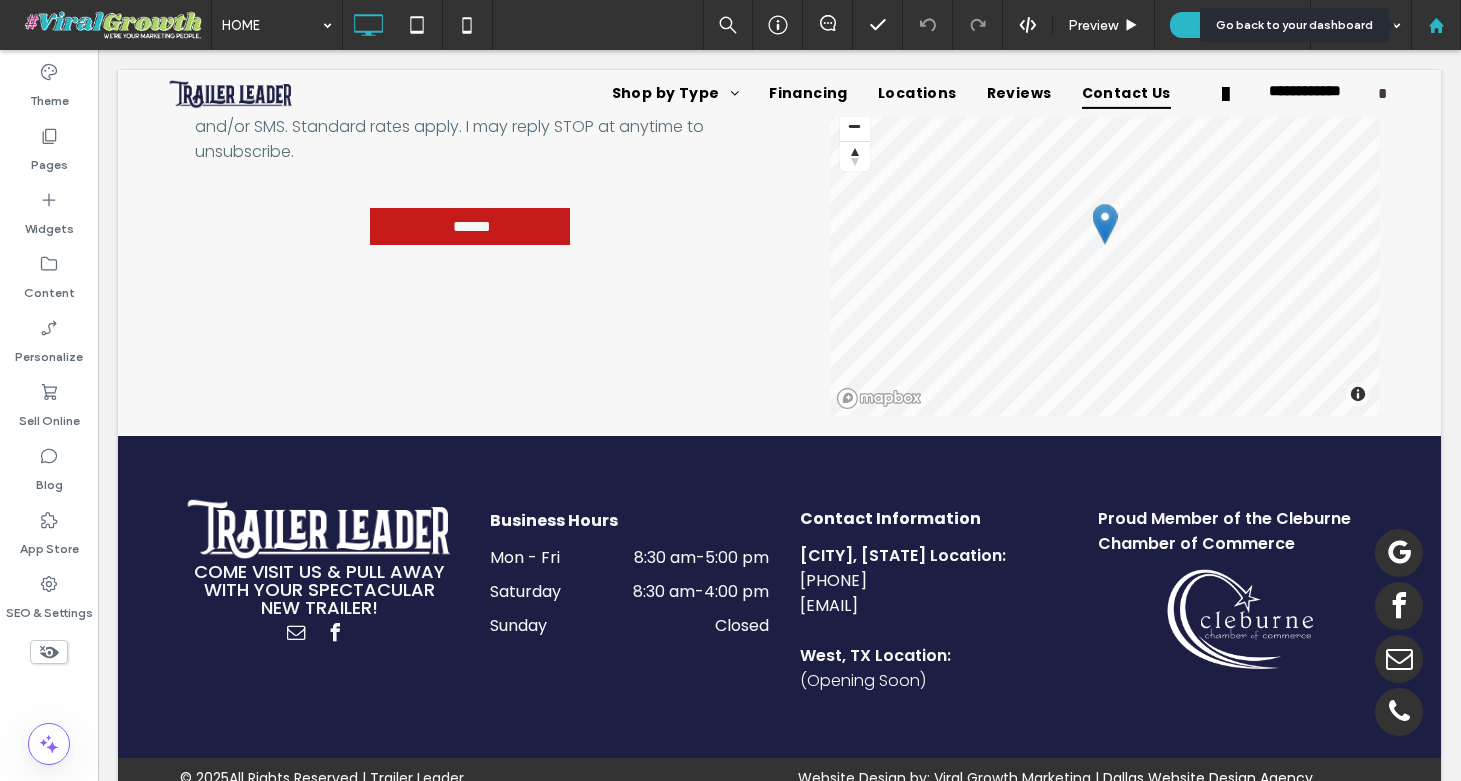 click 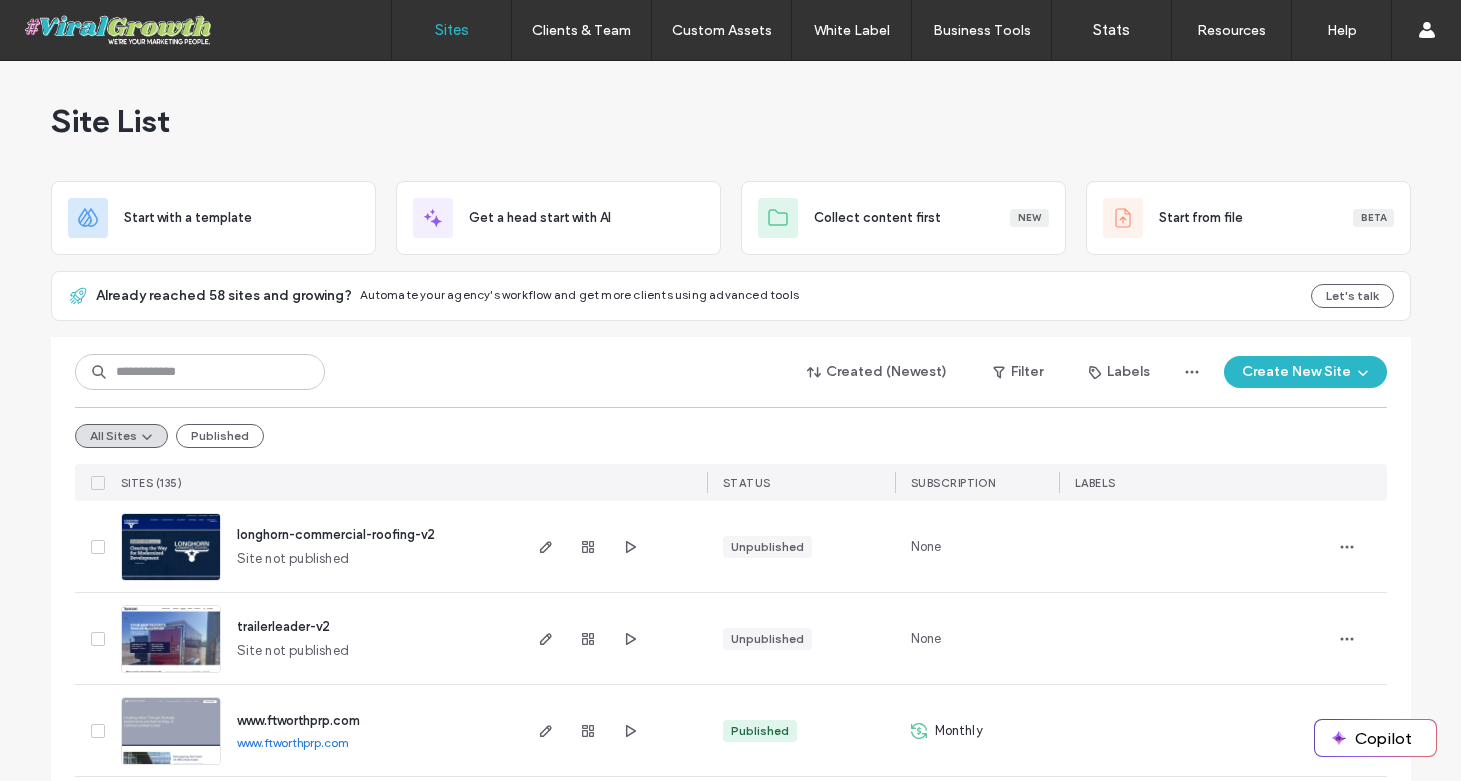 scroll, scrollTop: 0, scrollLeft: 0, axis: both 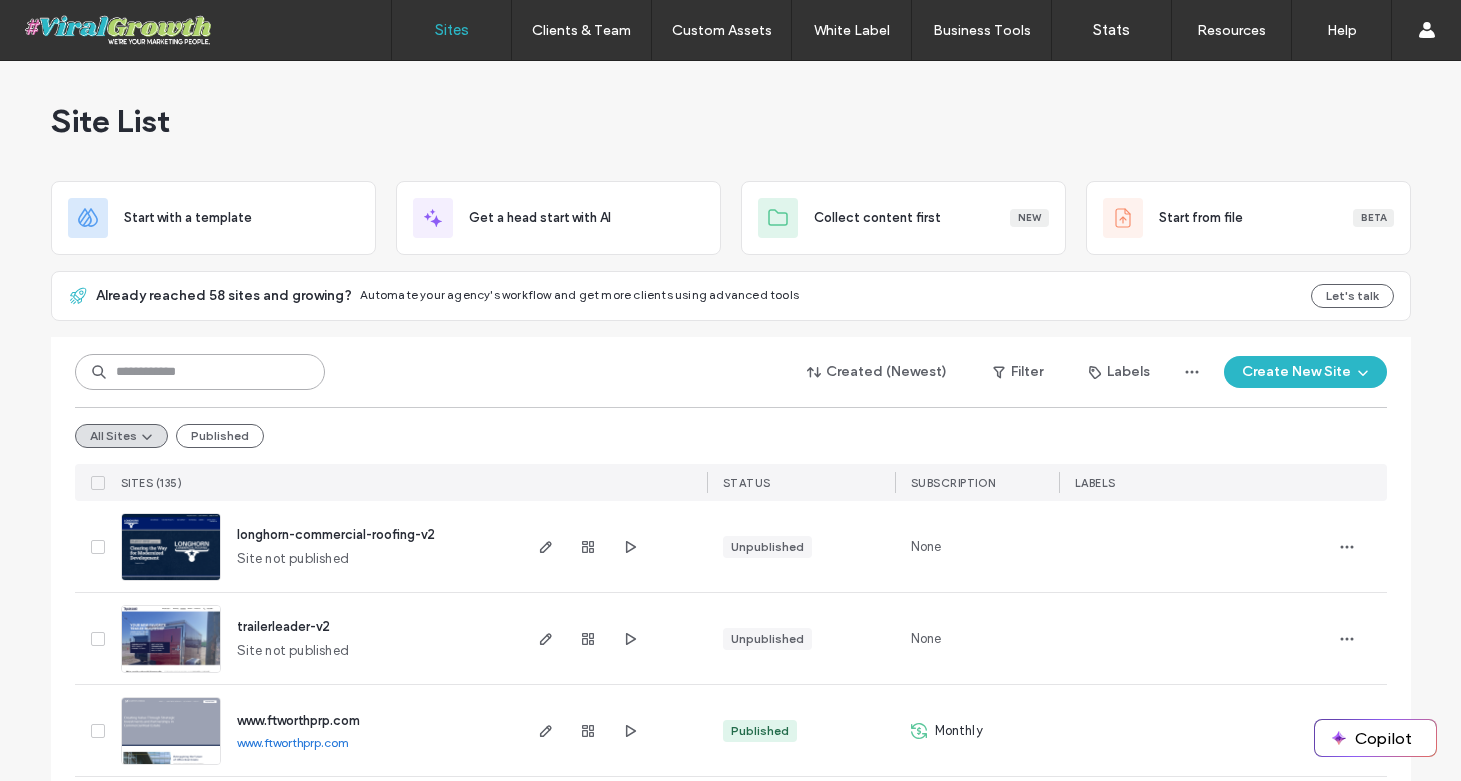 click at bounding box center (200, 372) 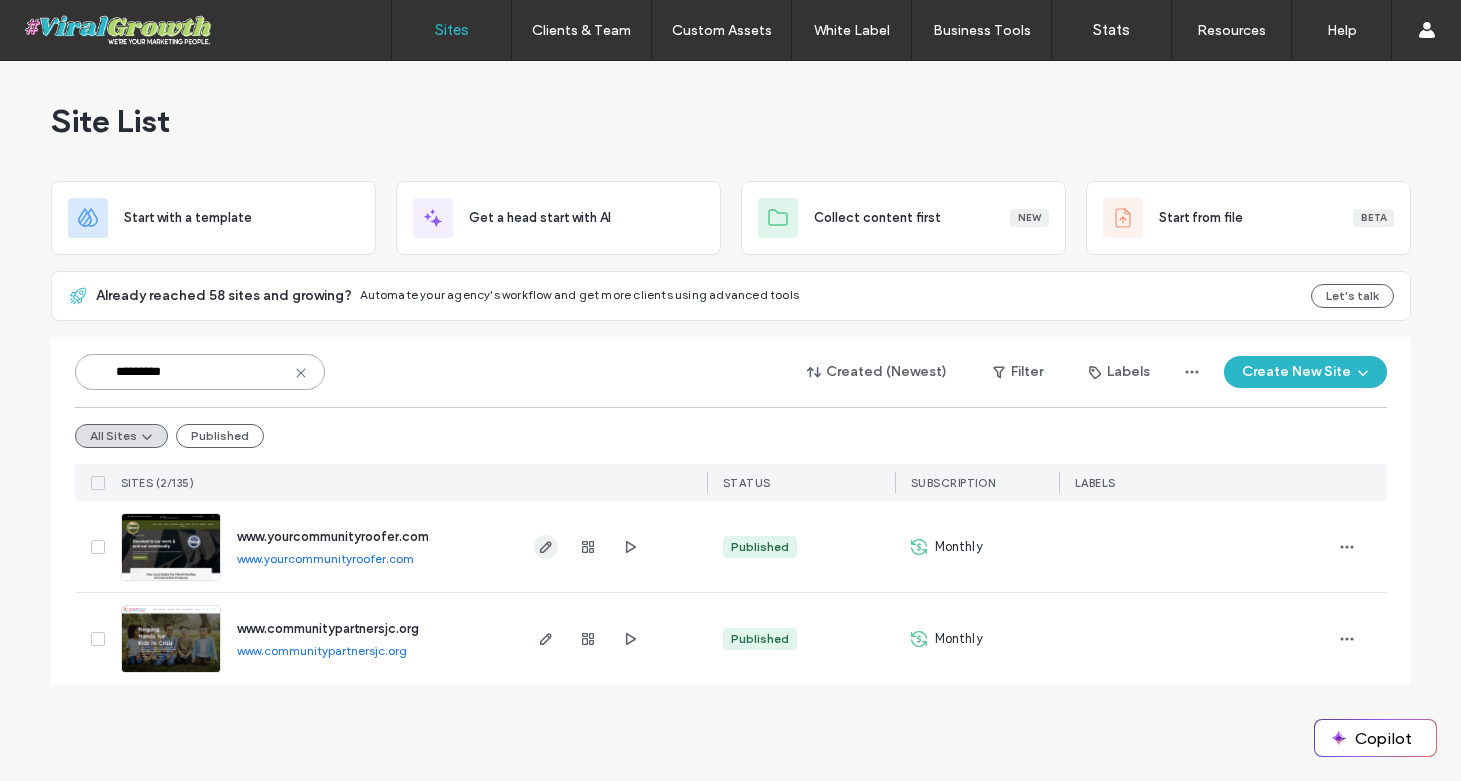 type on "*********" 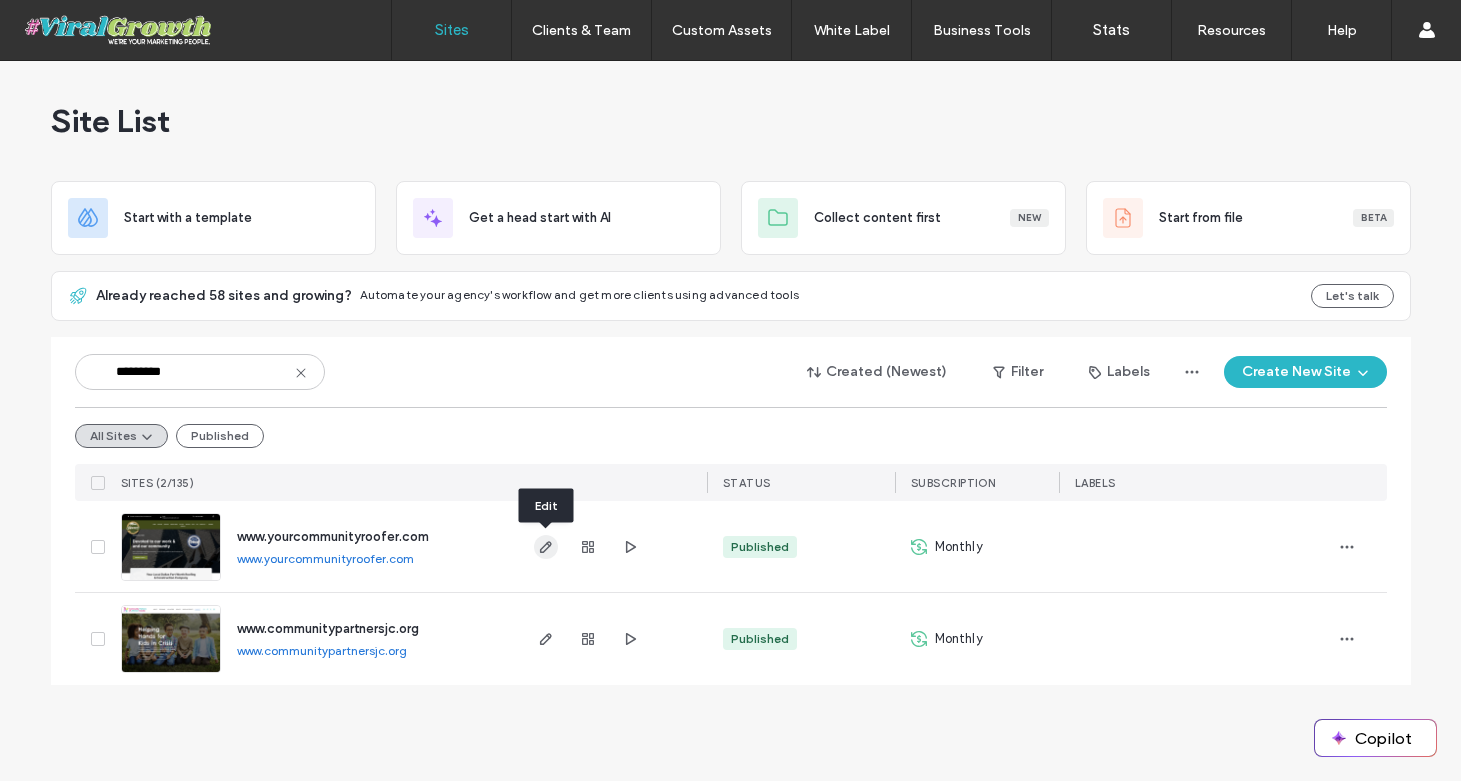 click 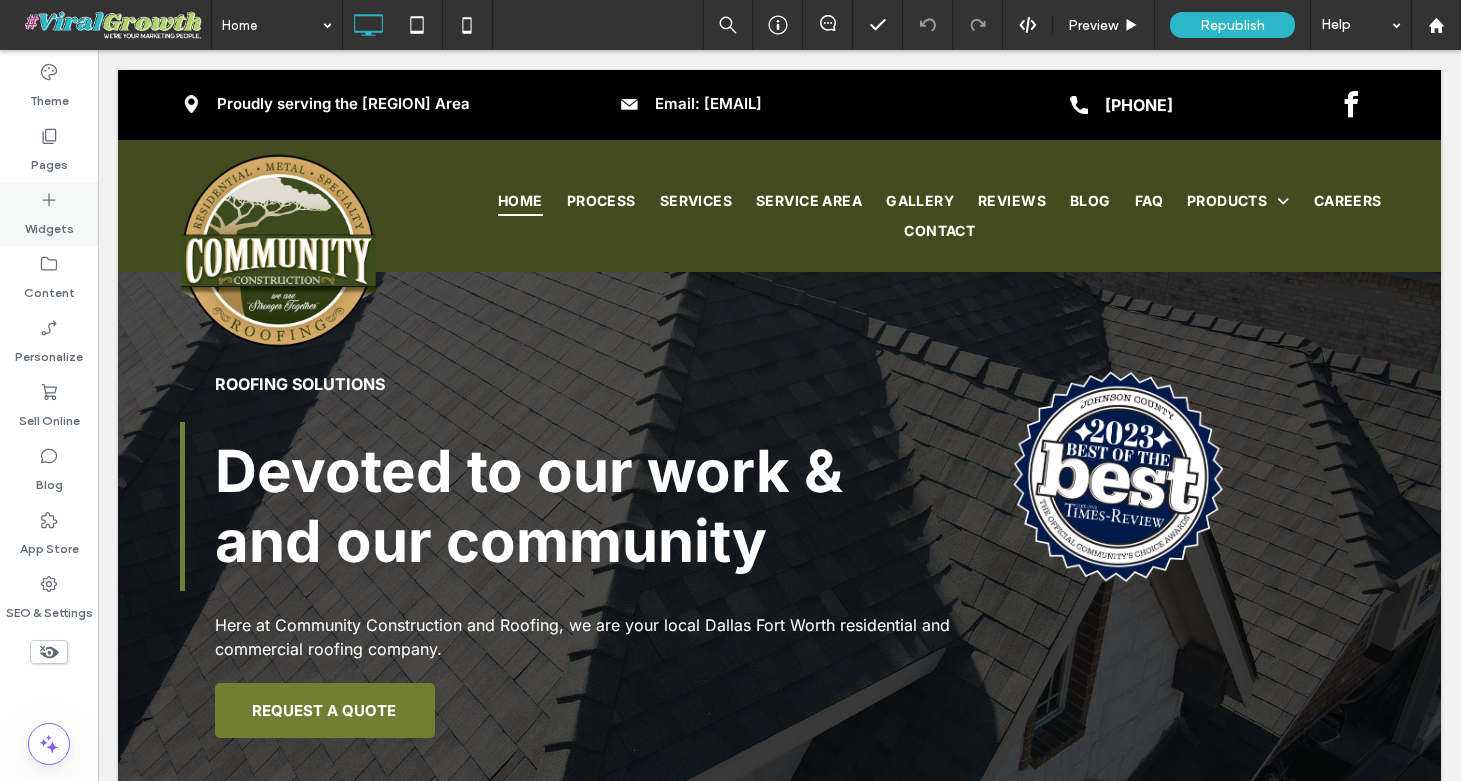 scroll, scrollTop: 0, scrollLeft: 0, axis: both 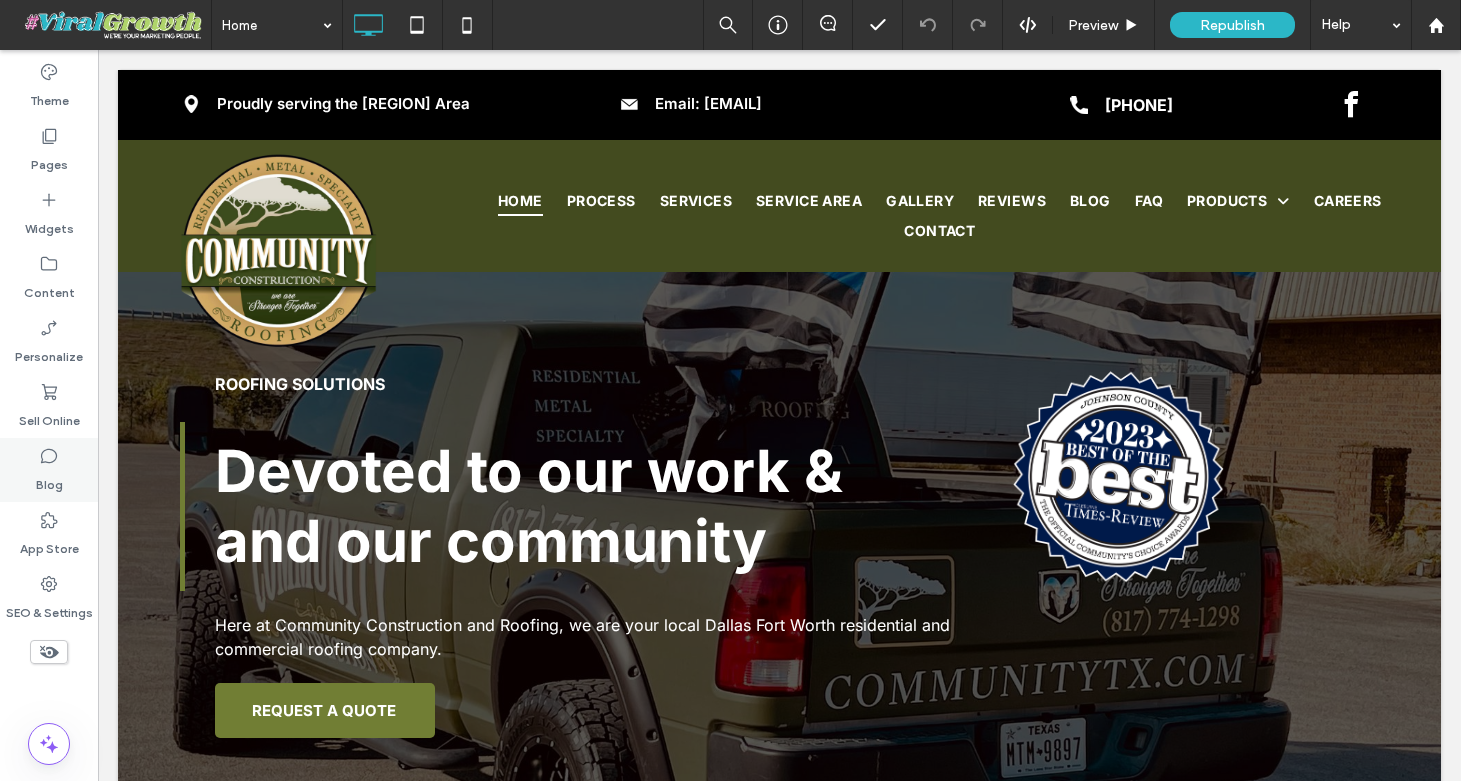 click on "Blog" at bounding box center [49, 470] 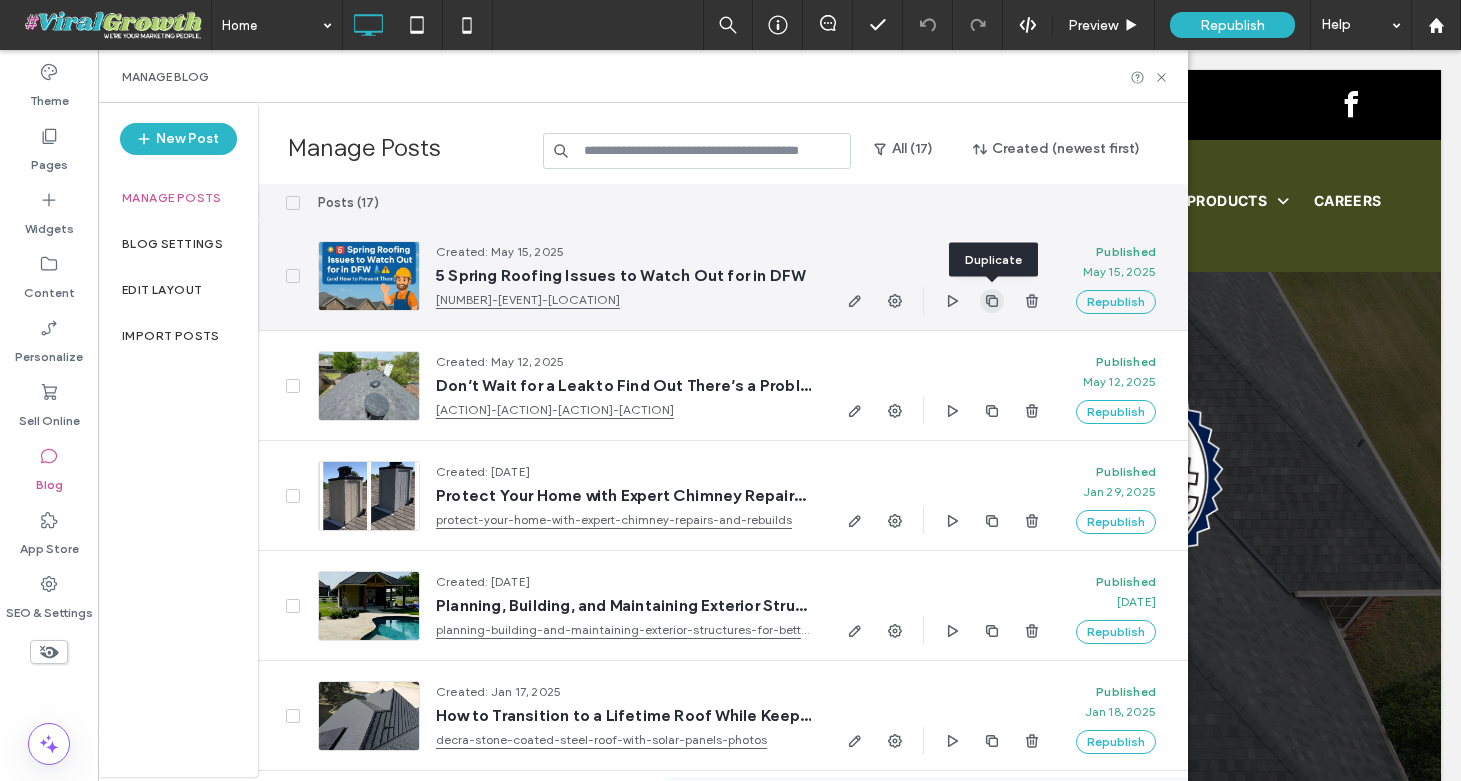 click 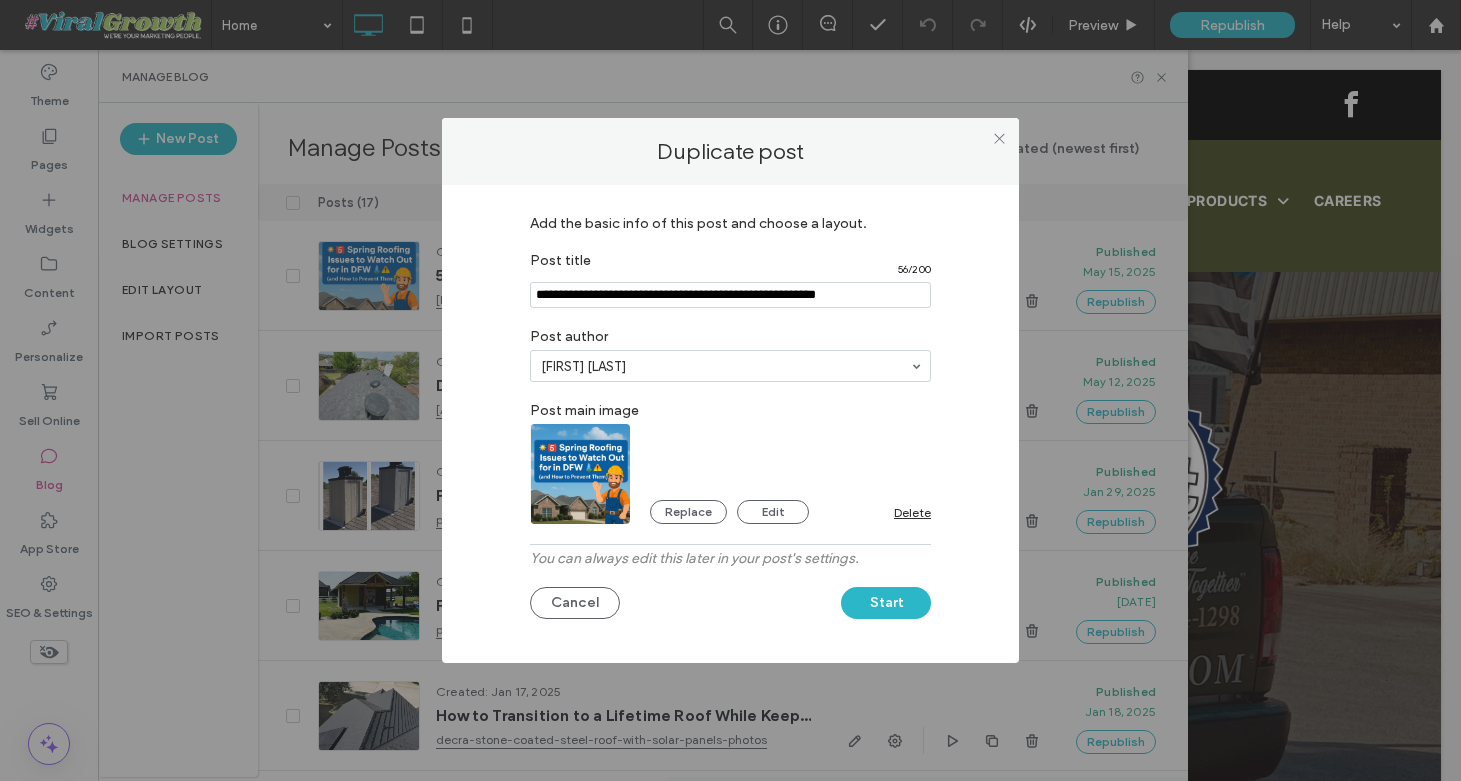 click at bounding box center [730, 295] 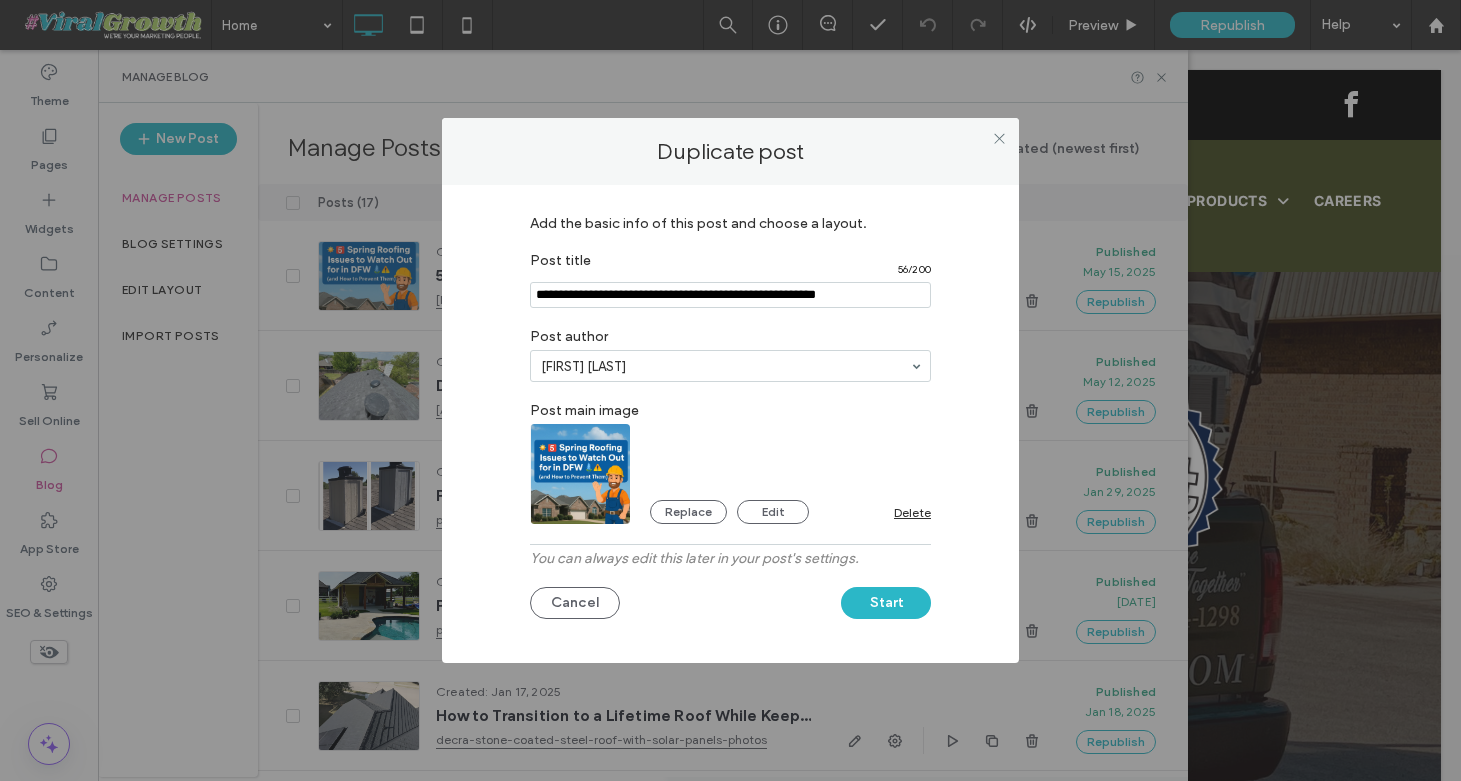 click at bounding box center (730, 295) 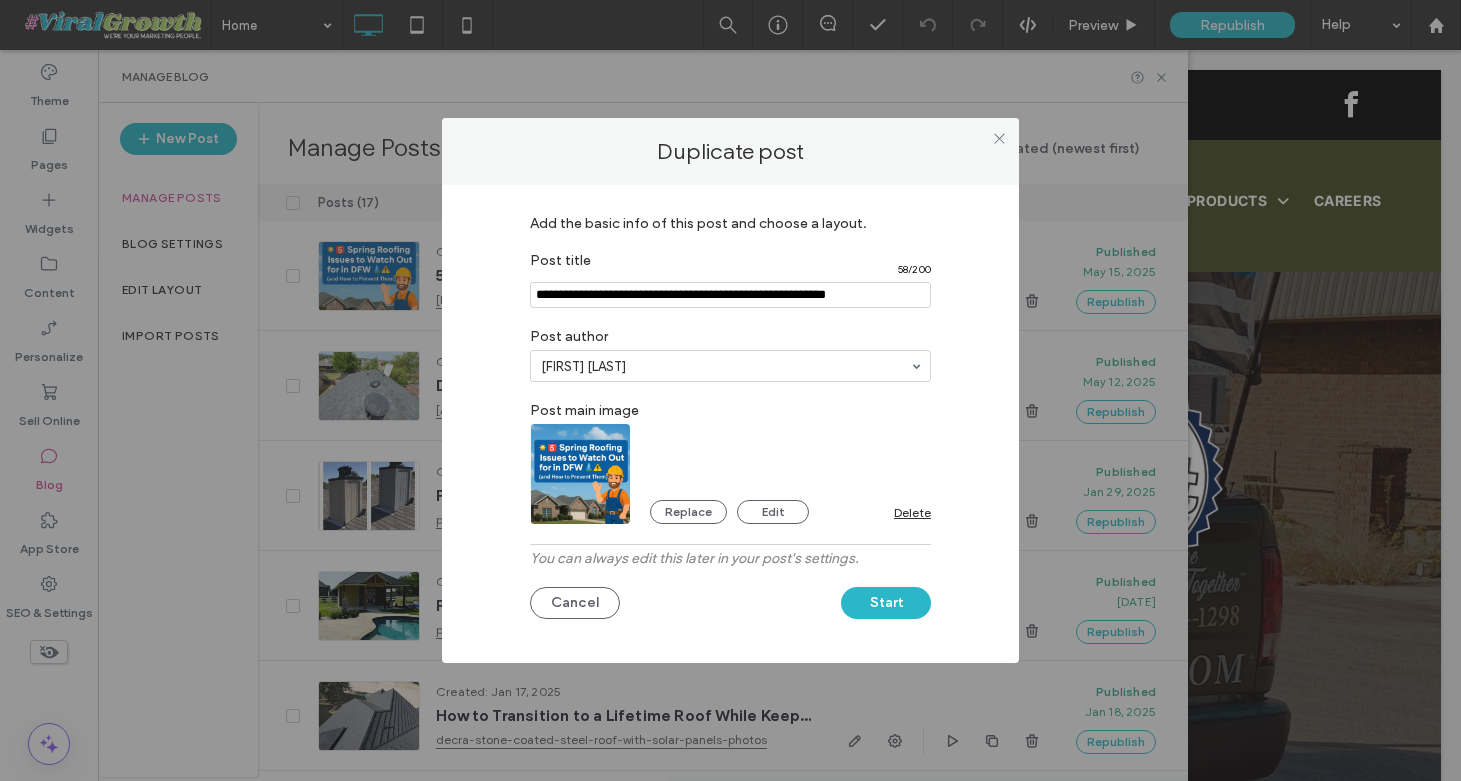 type on "**********" 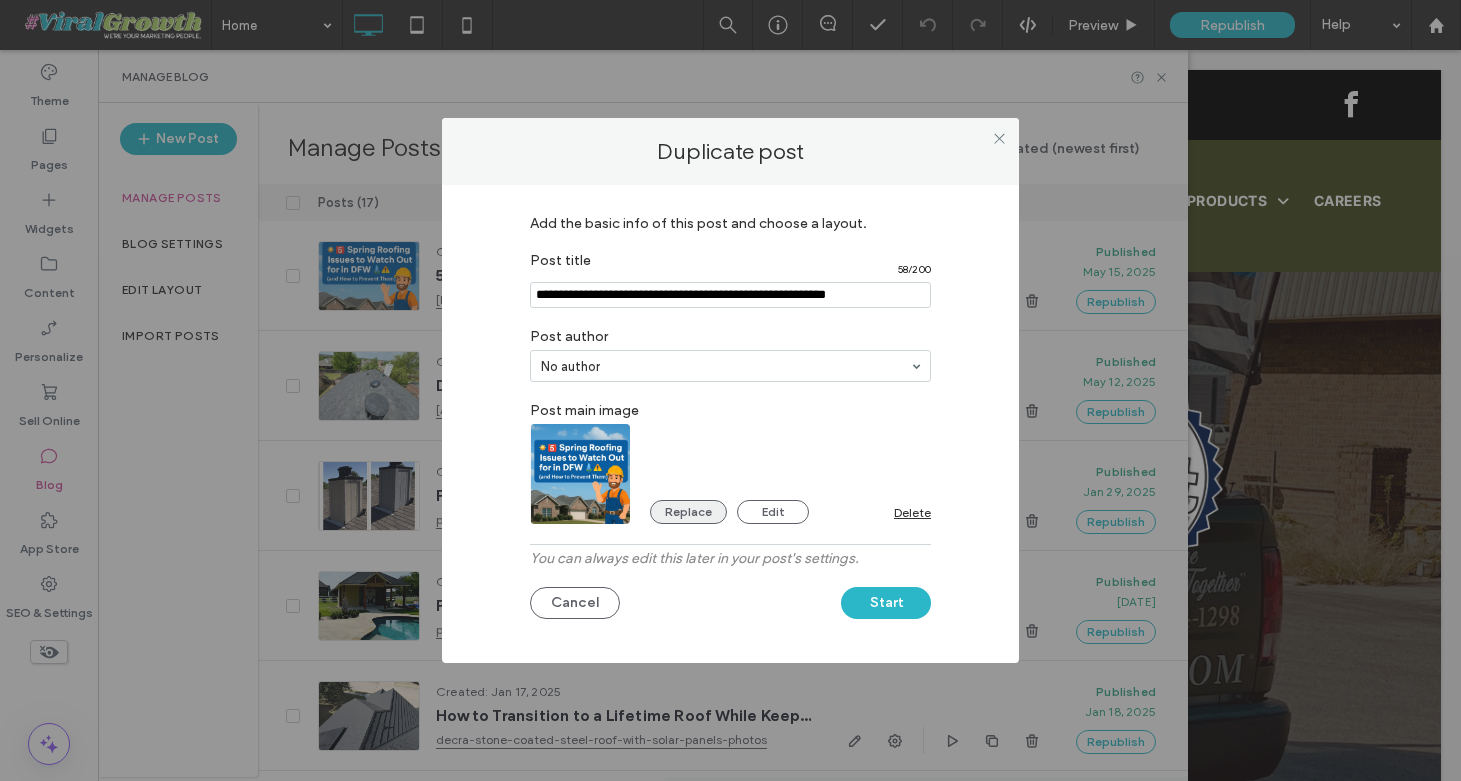 click on "Replace" at bounding box center (688, 512) 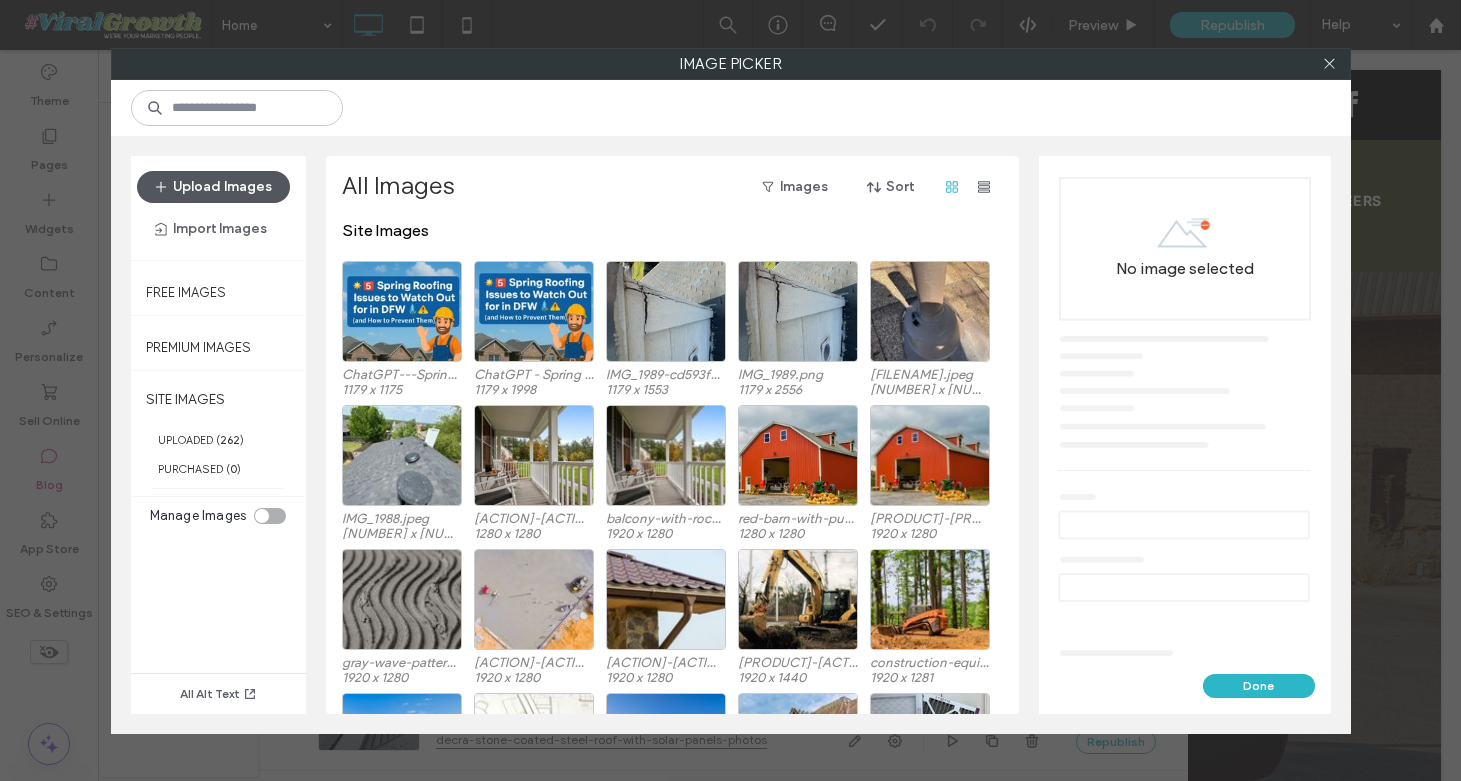 click on "Upload Images" at bounding box center [213, 187] 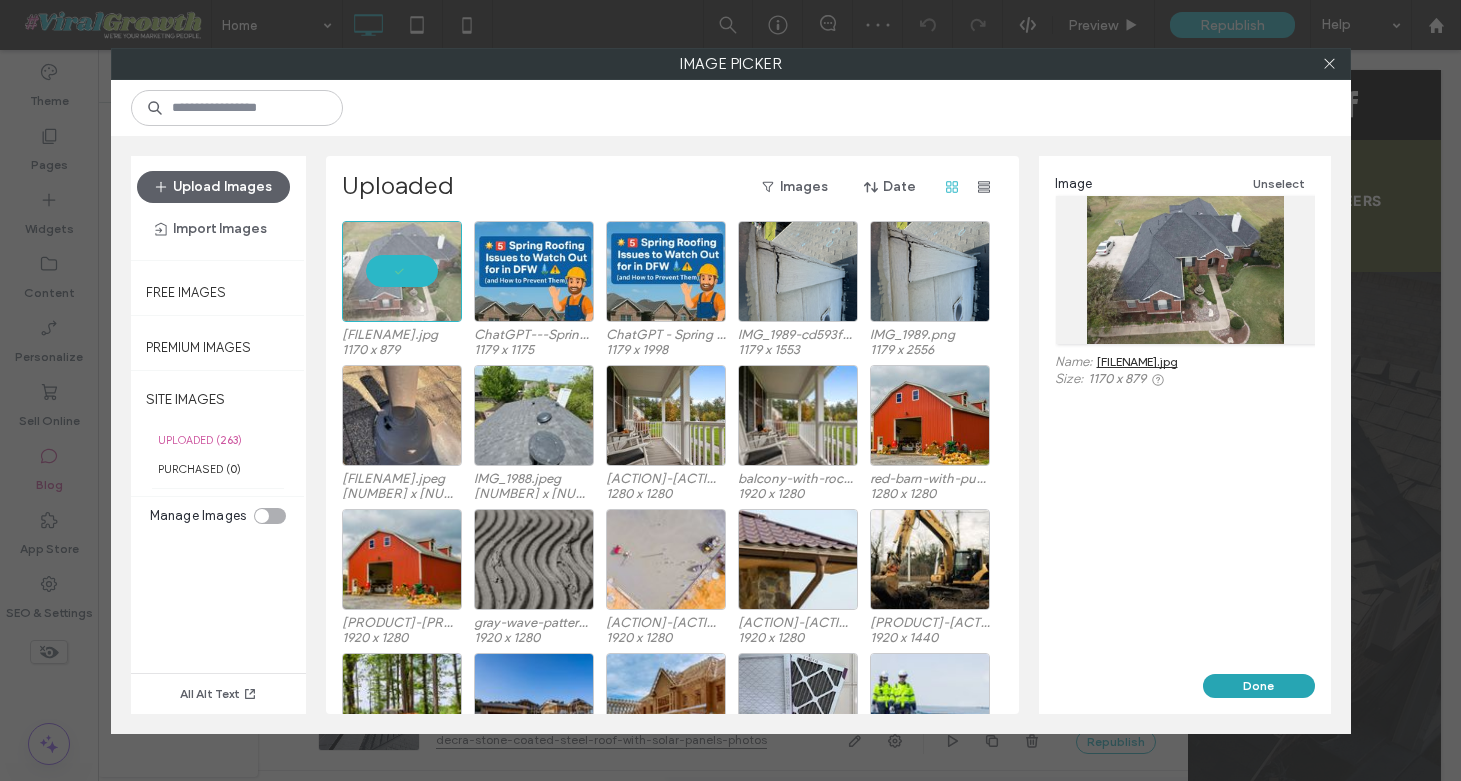 click on "Done" at bounding box center [1259, 686] 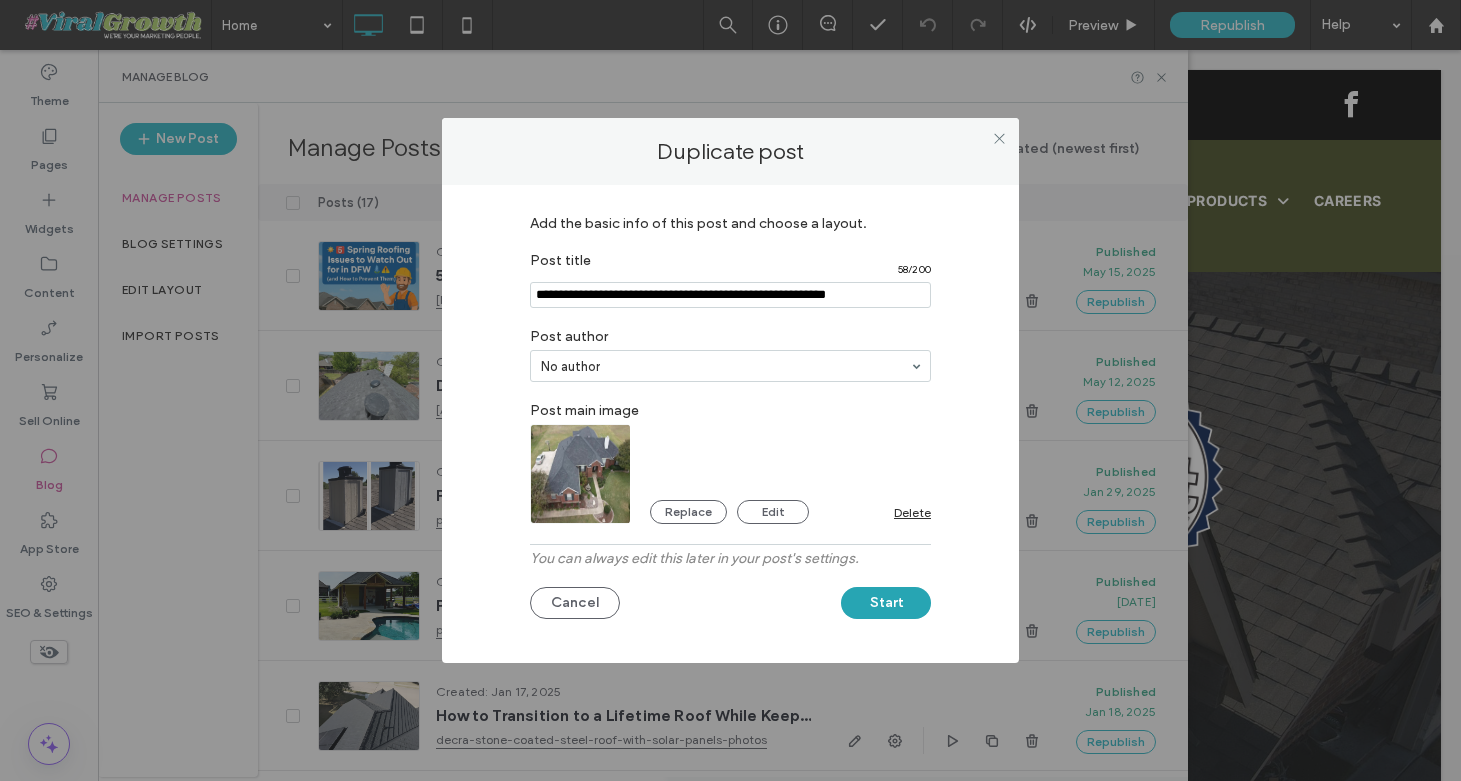 click on "Start" at bounding box center [886, 603] 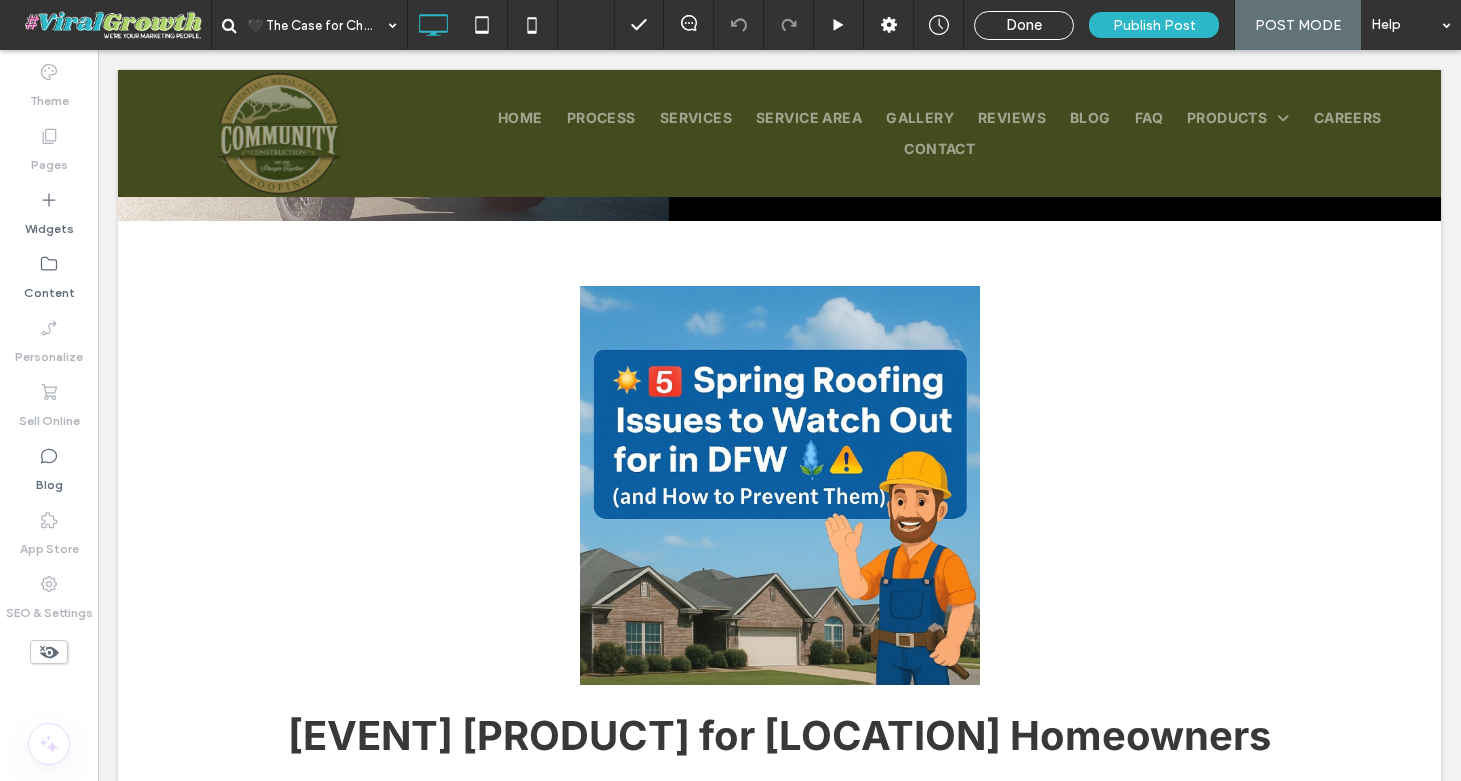 scroll, scrollTop: 384, scrollLeft: 0, axis: vertical 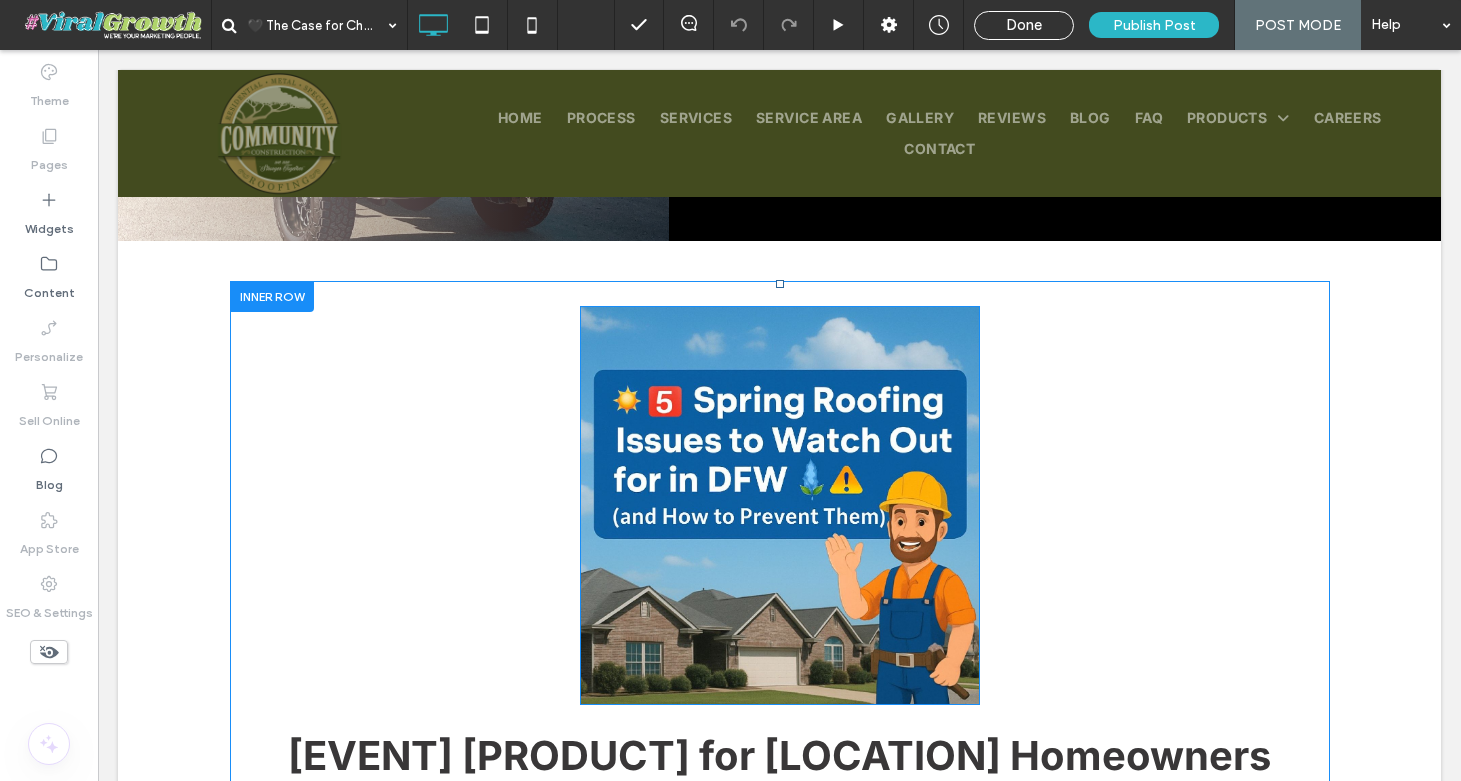 click at bounding box center [780, 505] 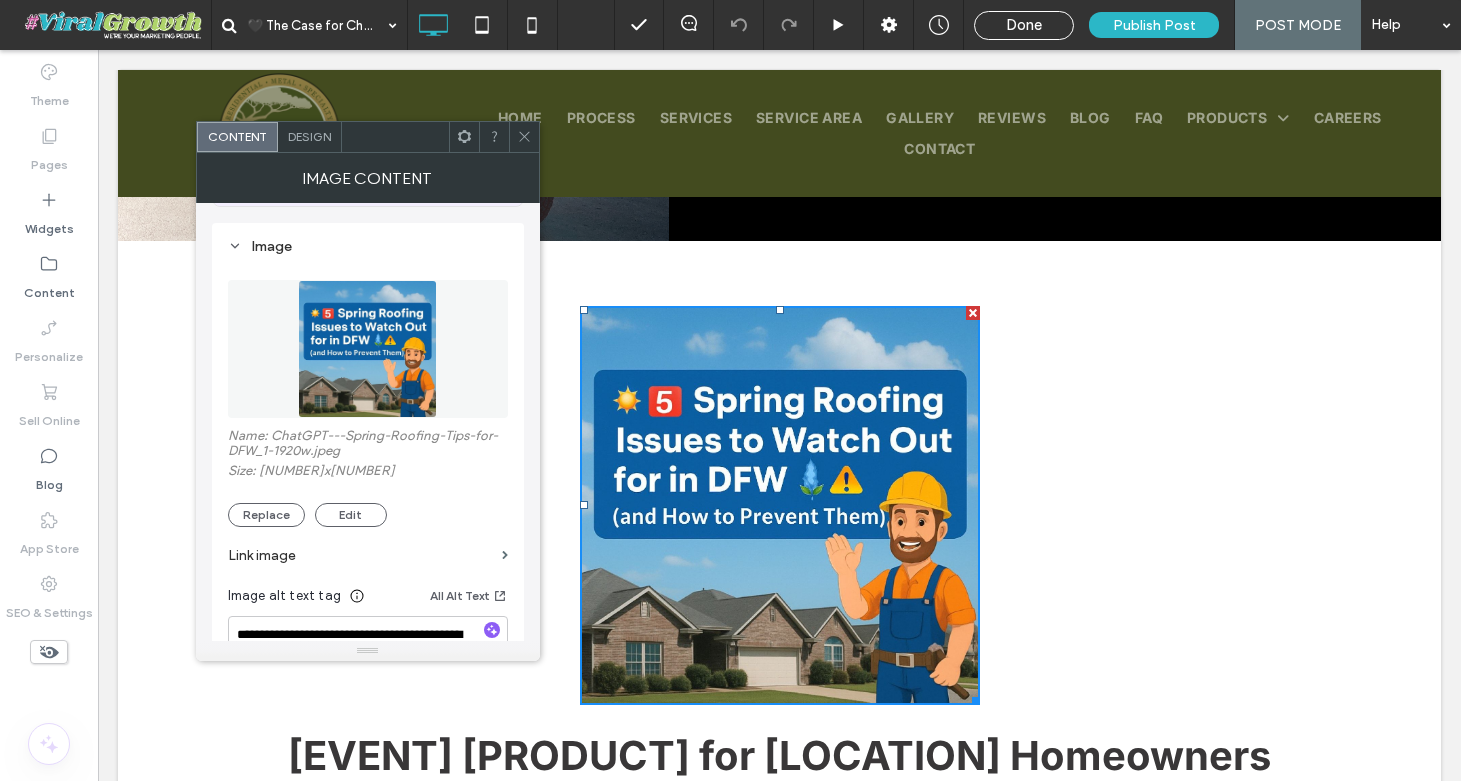 scroll, scrollTop: 183, scrollLeft: 0, axis: vertical 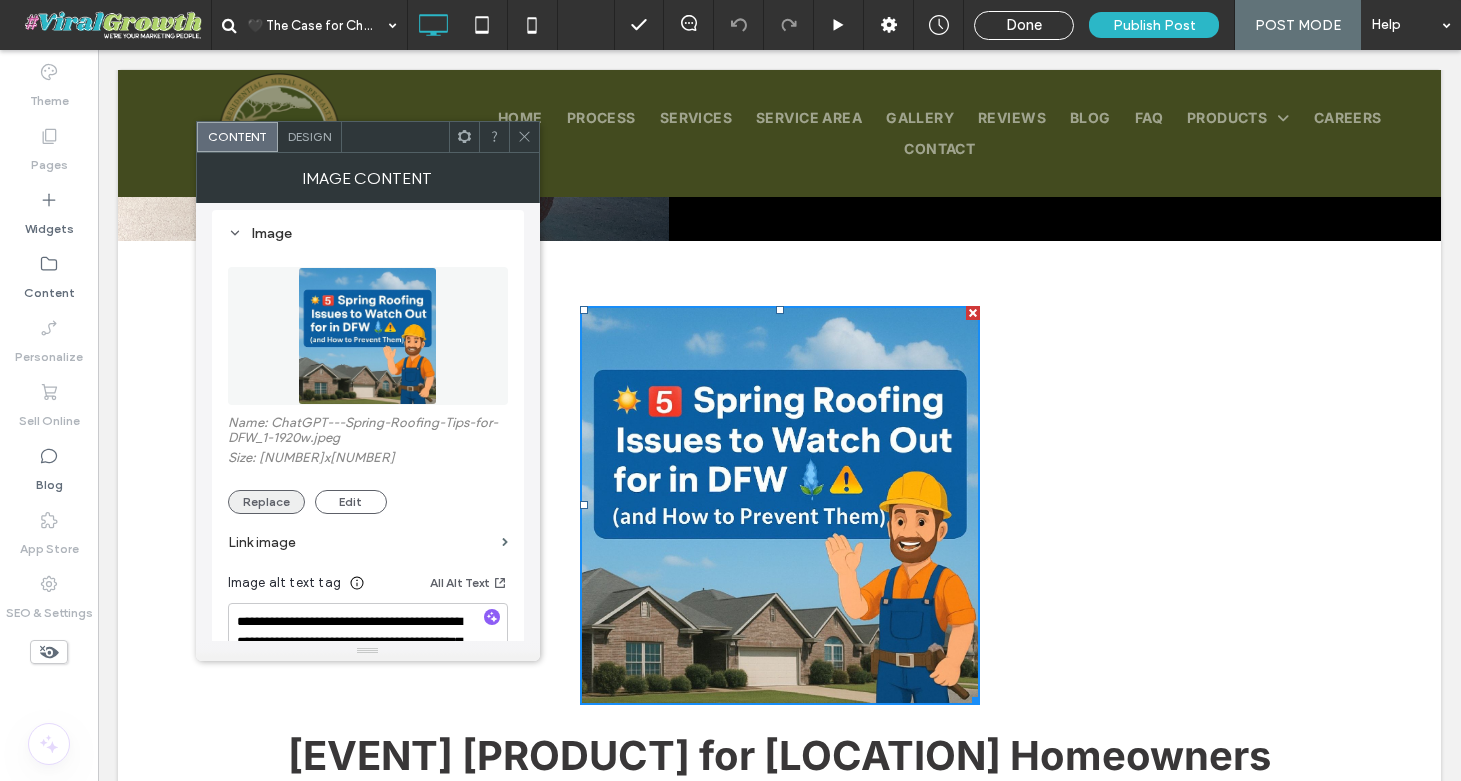 click on "Replace" at bounding box center (266, 502) 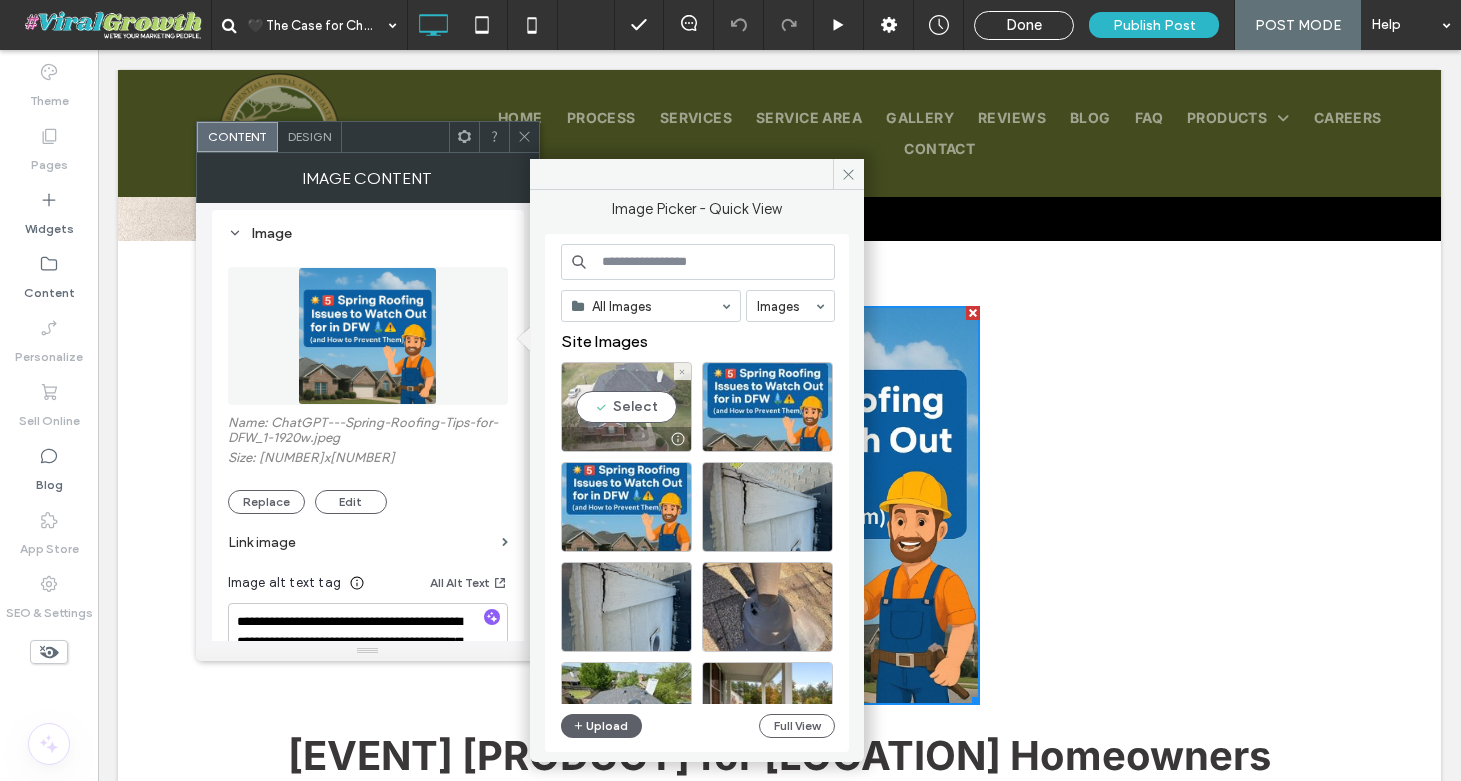 click on "Select" at bounding box center [626, 407] 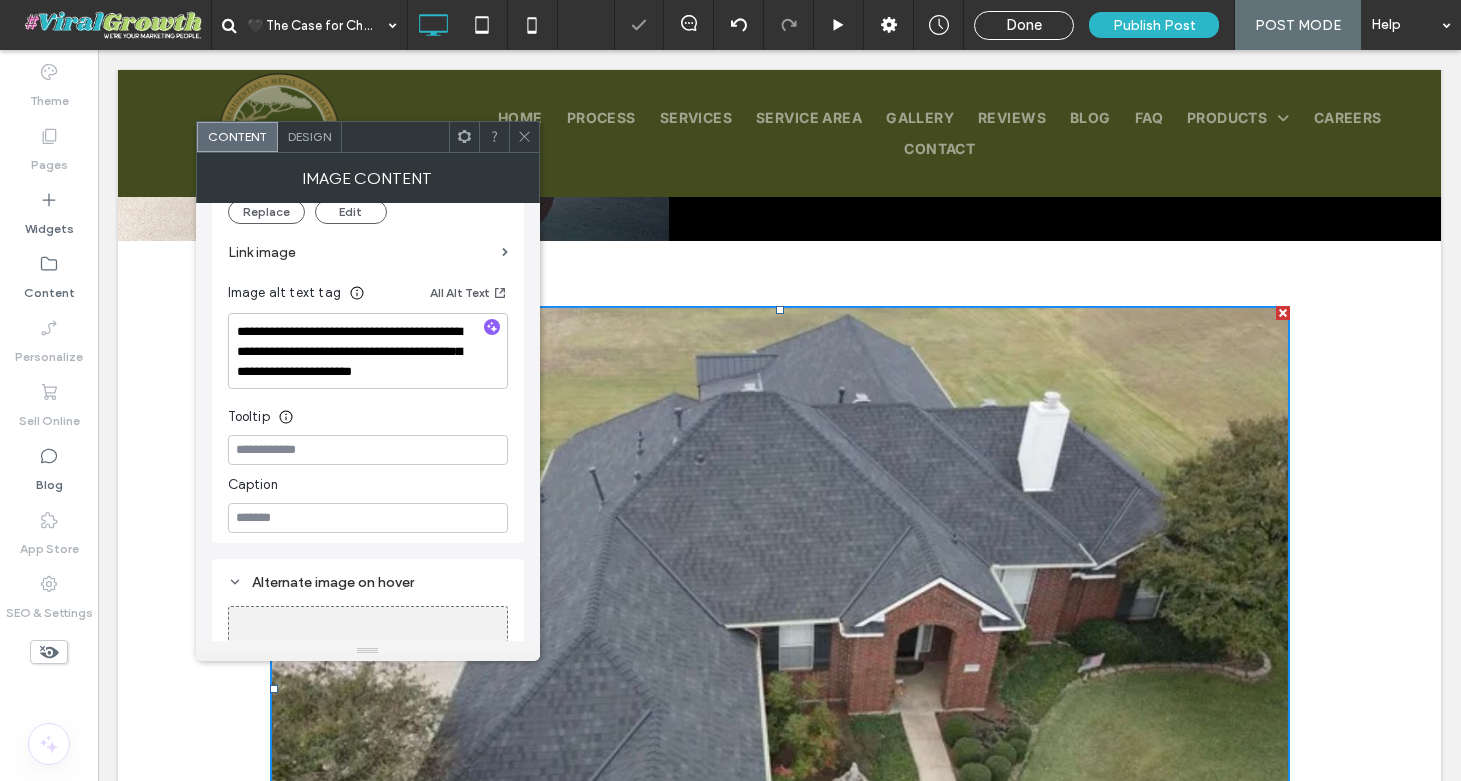 scroll, scrollTop: 486, scrollLeft: 0, axis: vertical 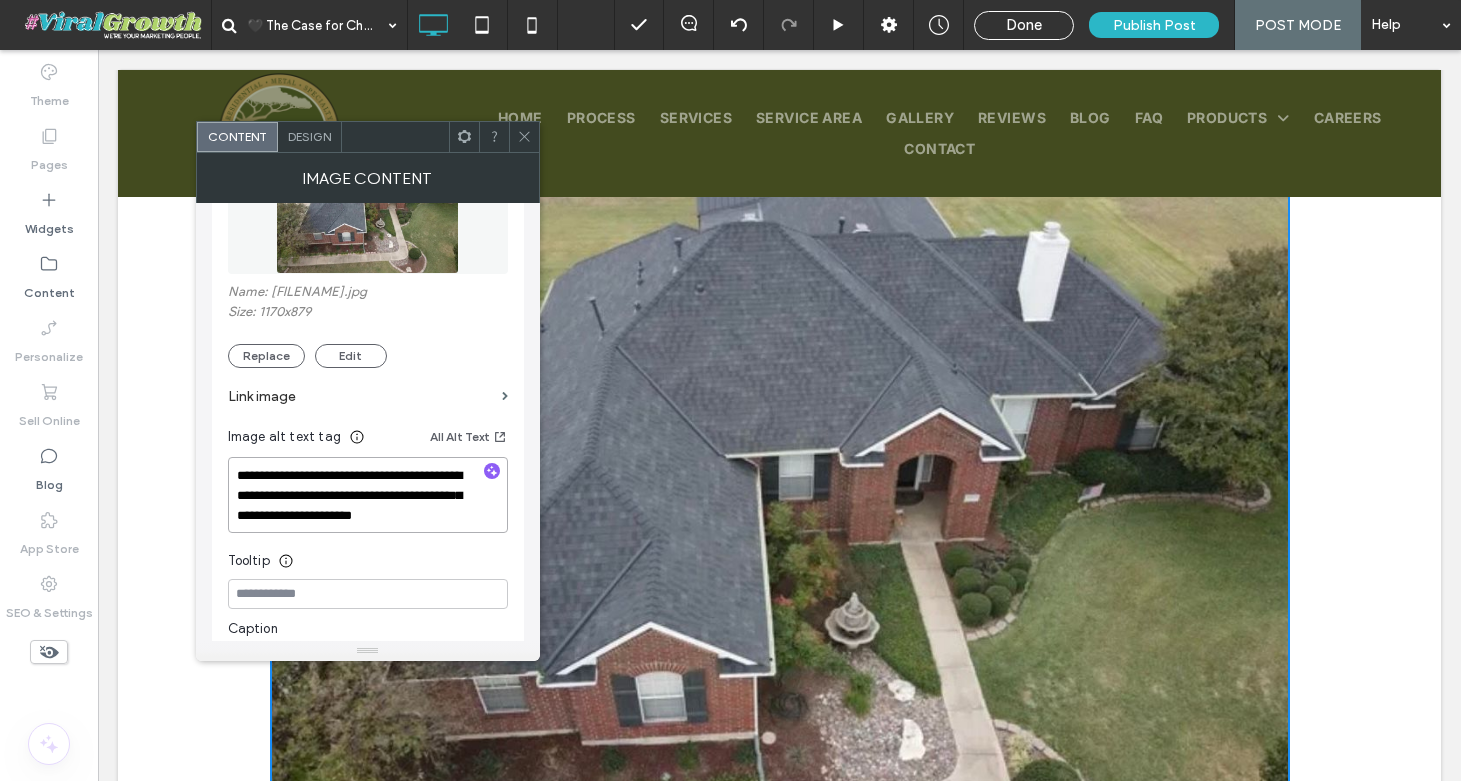 click on "**********" at bounding box center [368, 495] 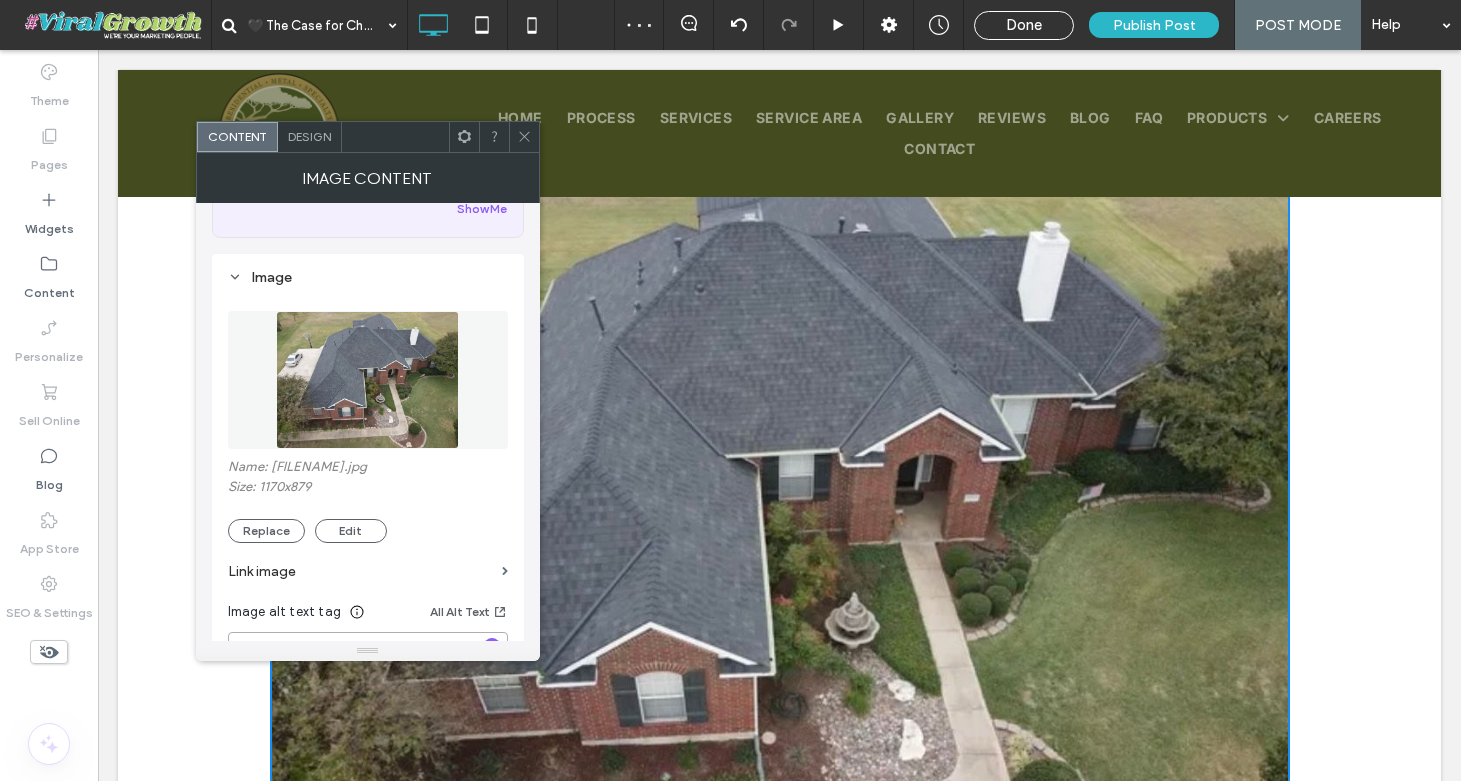 scroll, scrollTop: 112, scrollLeft: 0, axis: vertical 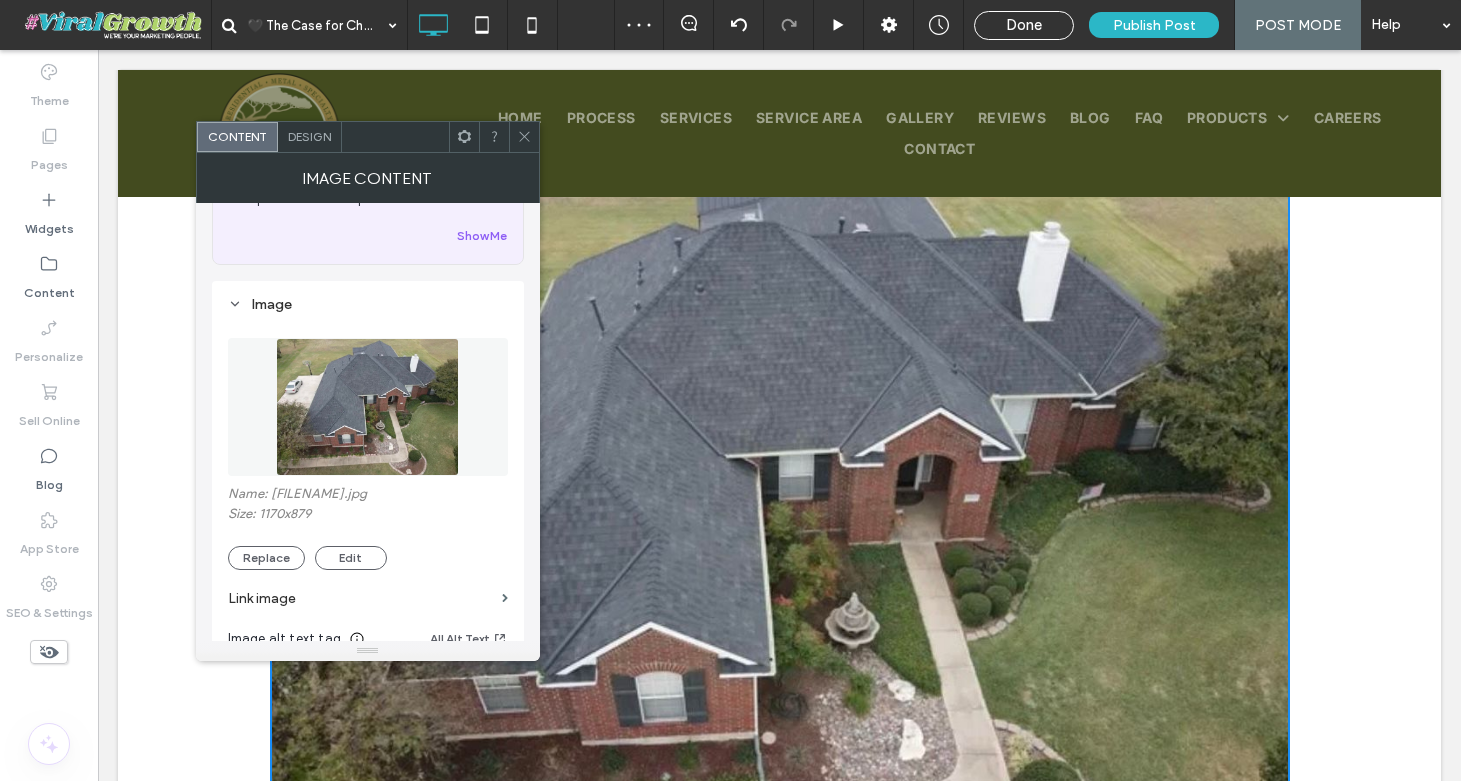 type on "**********" 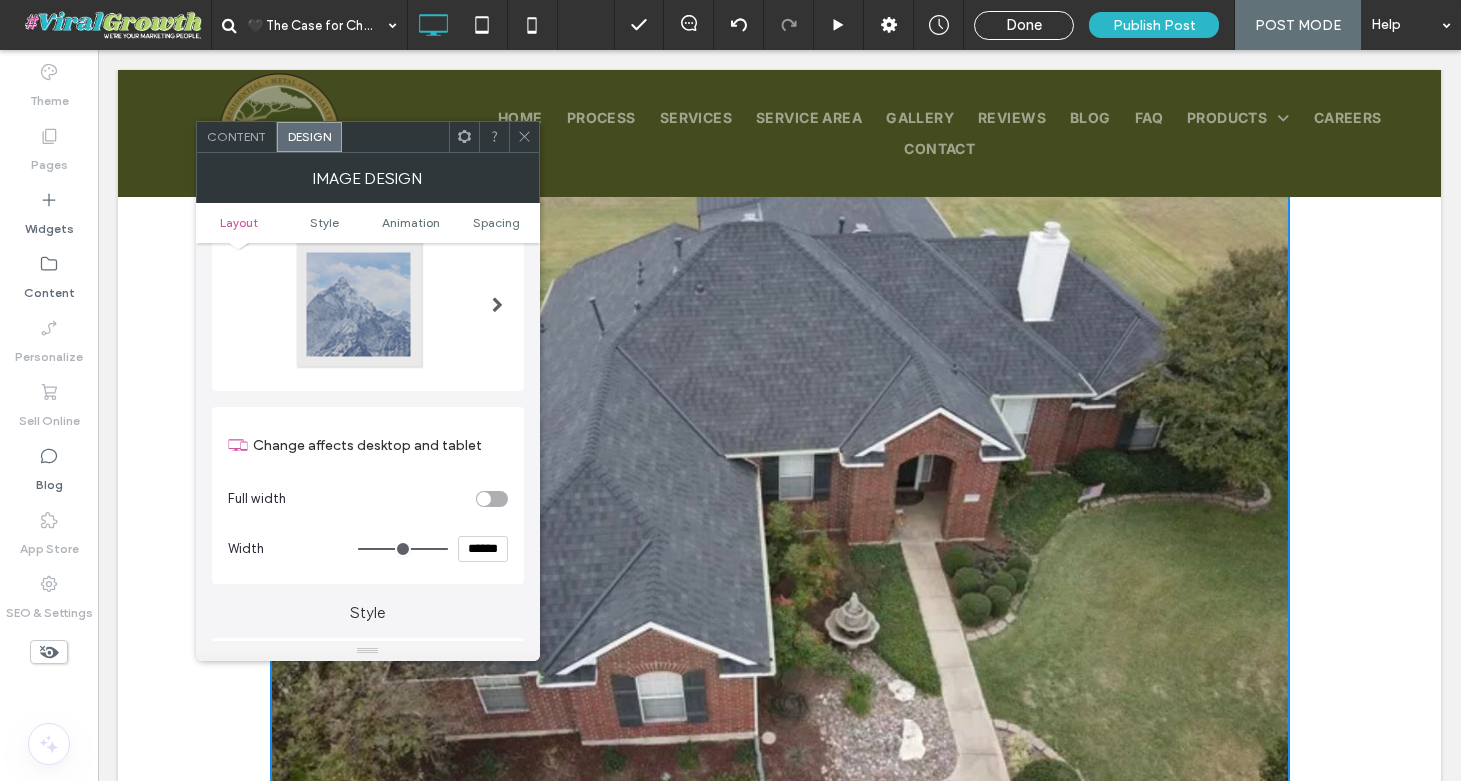 scroll, scrollTop: 79, scrollLeft: 0, axis: vertical 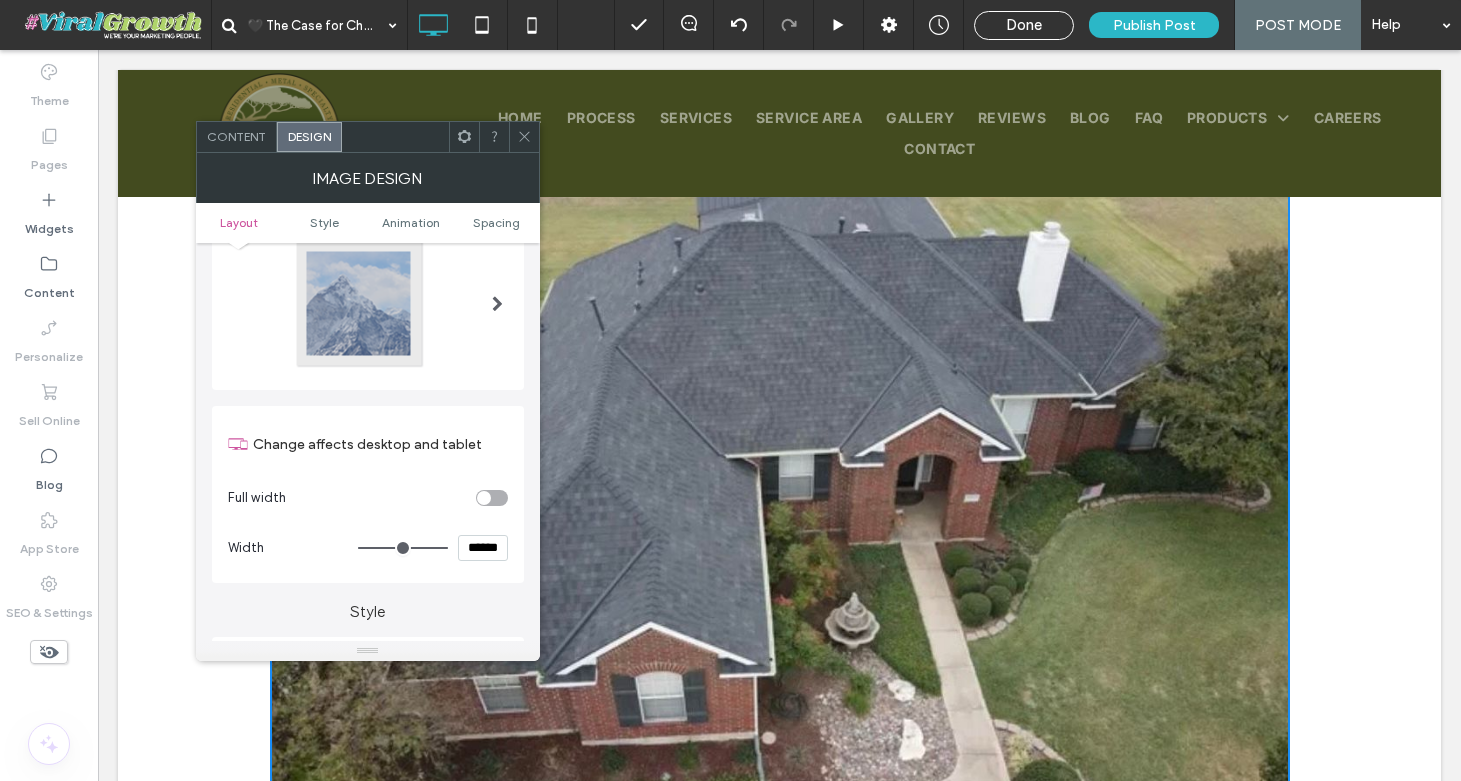 type on "***" 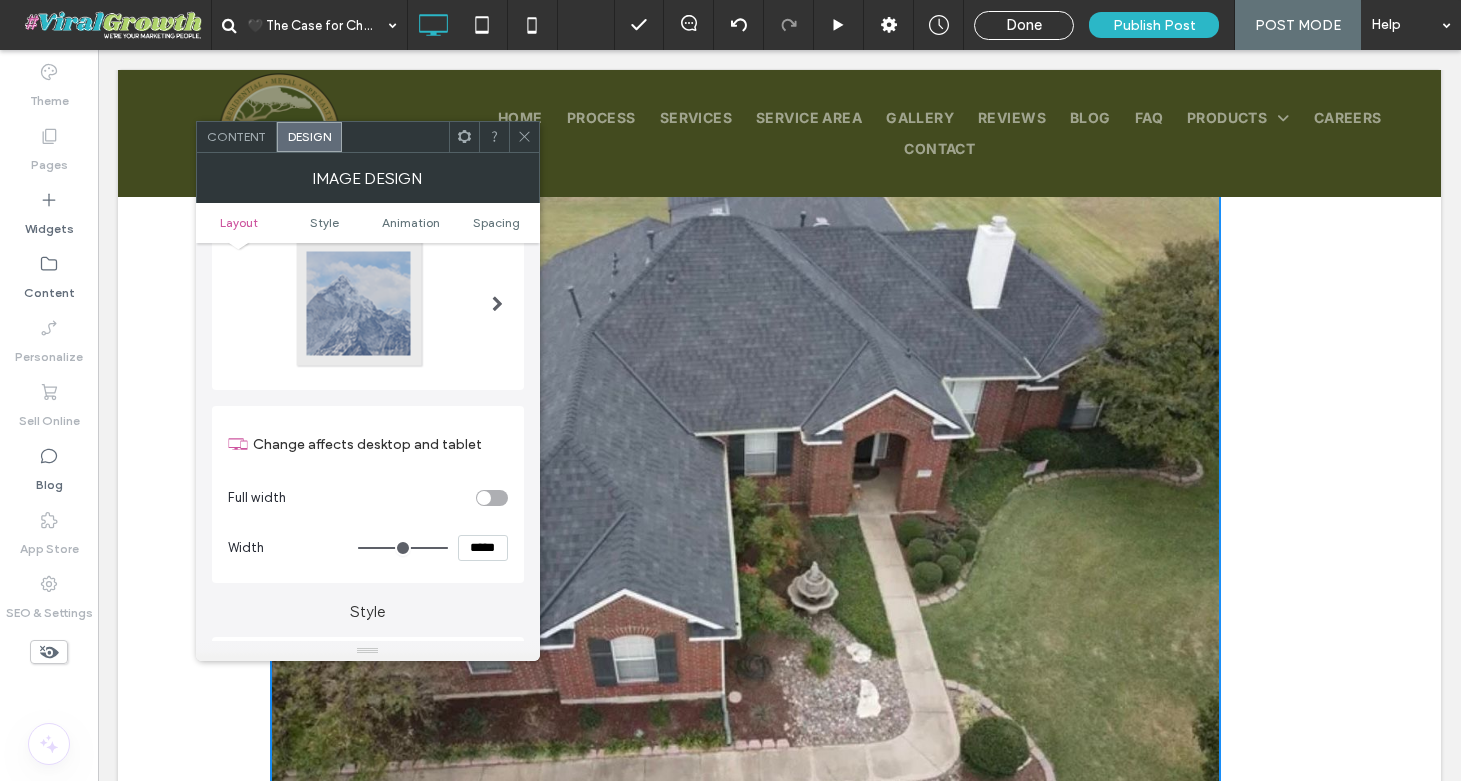 type on "***" 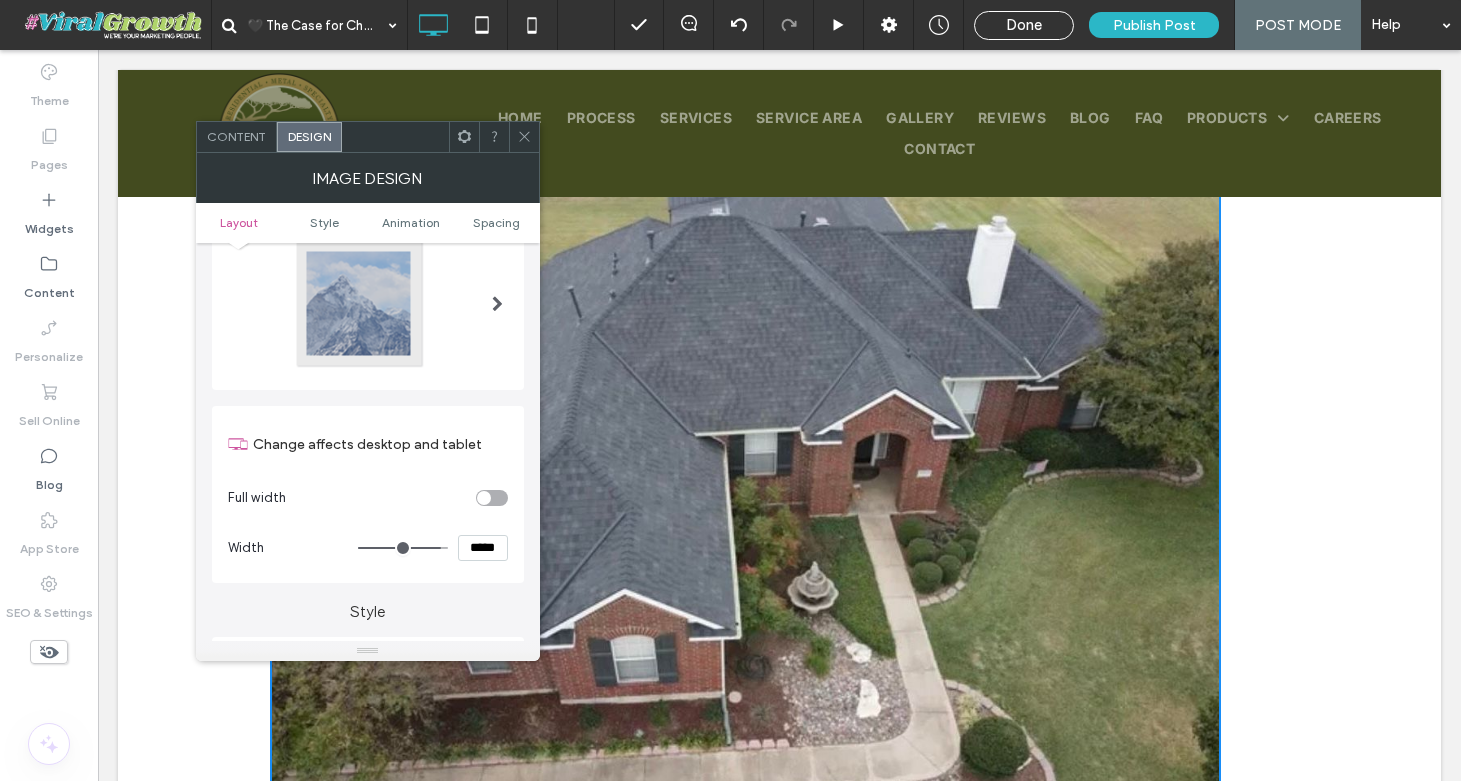 type on "***" 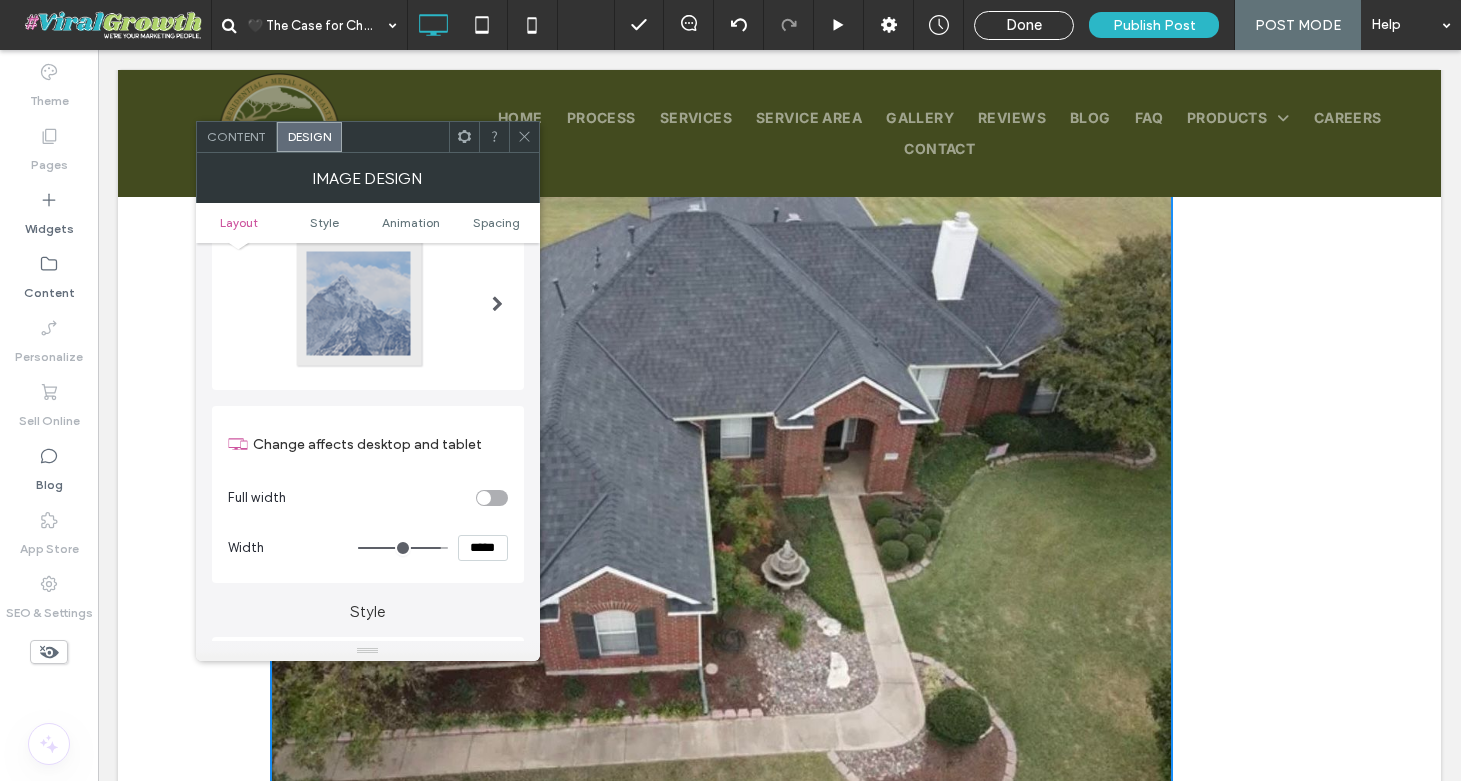 type on "***" 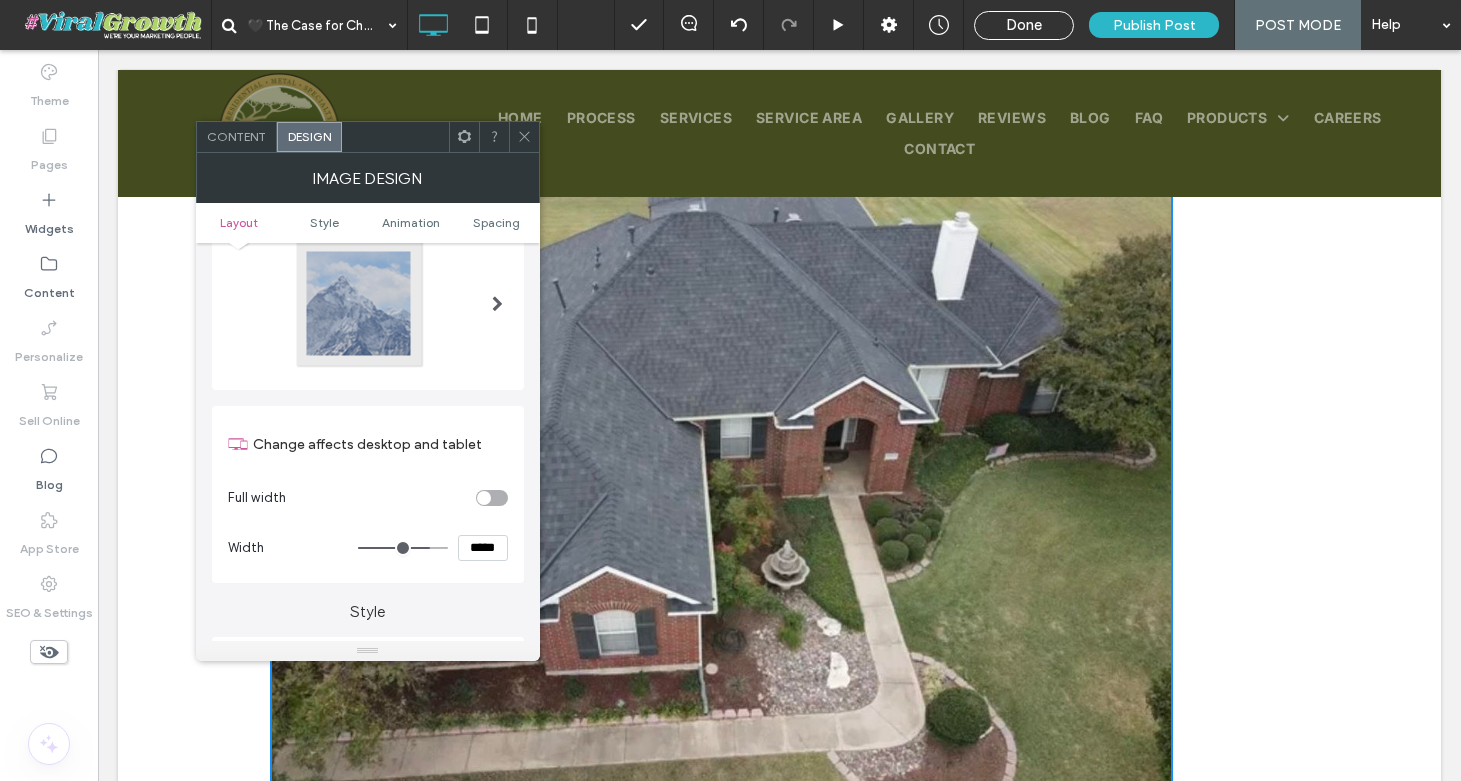 type on "***" 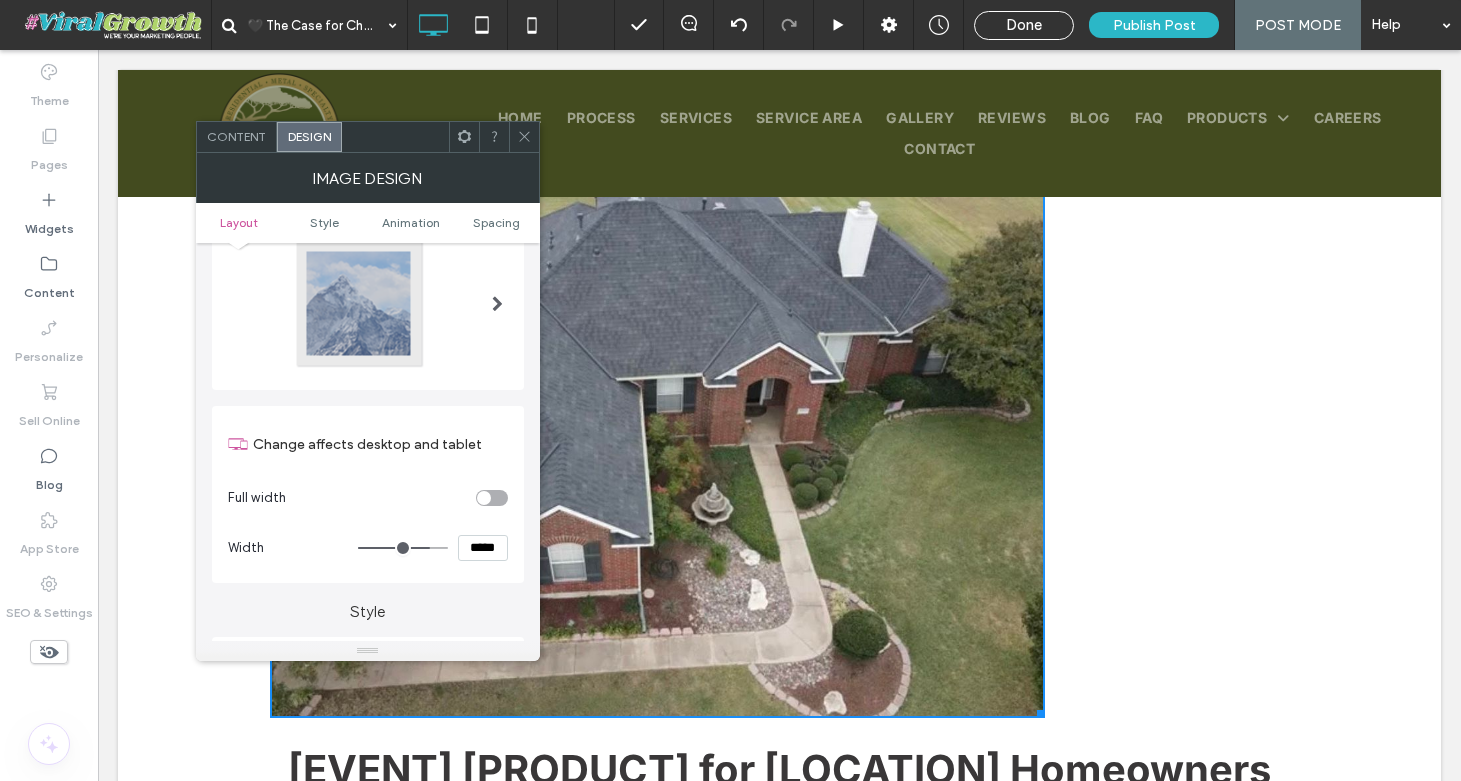 type on "***" 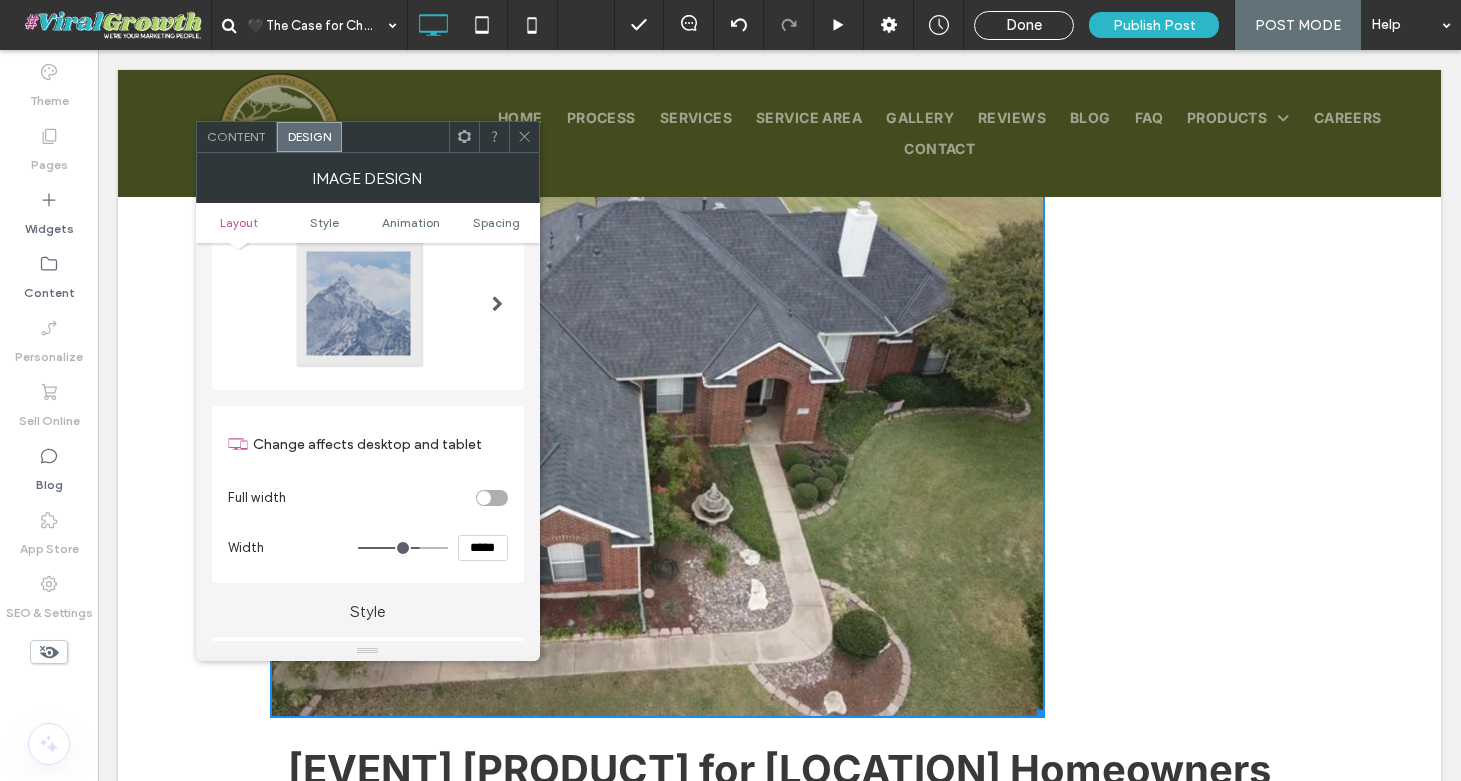 type on "***" 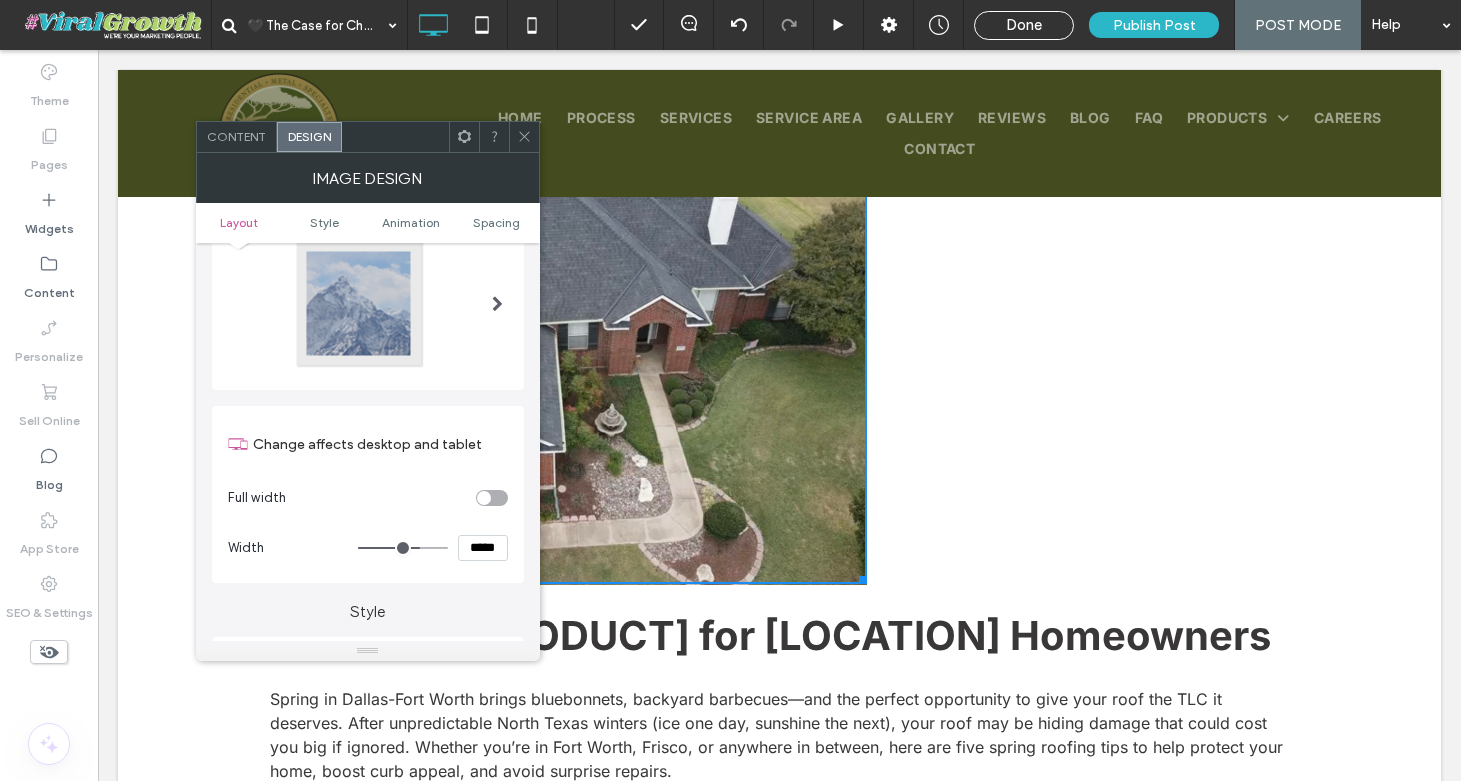 type on "***" 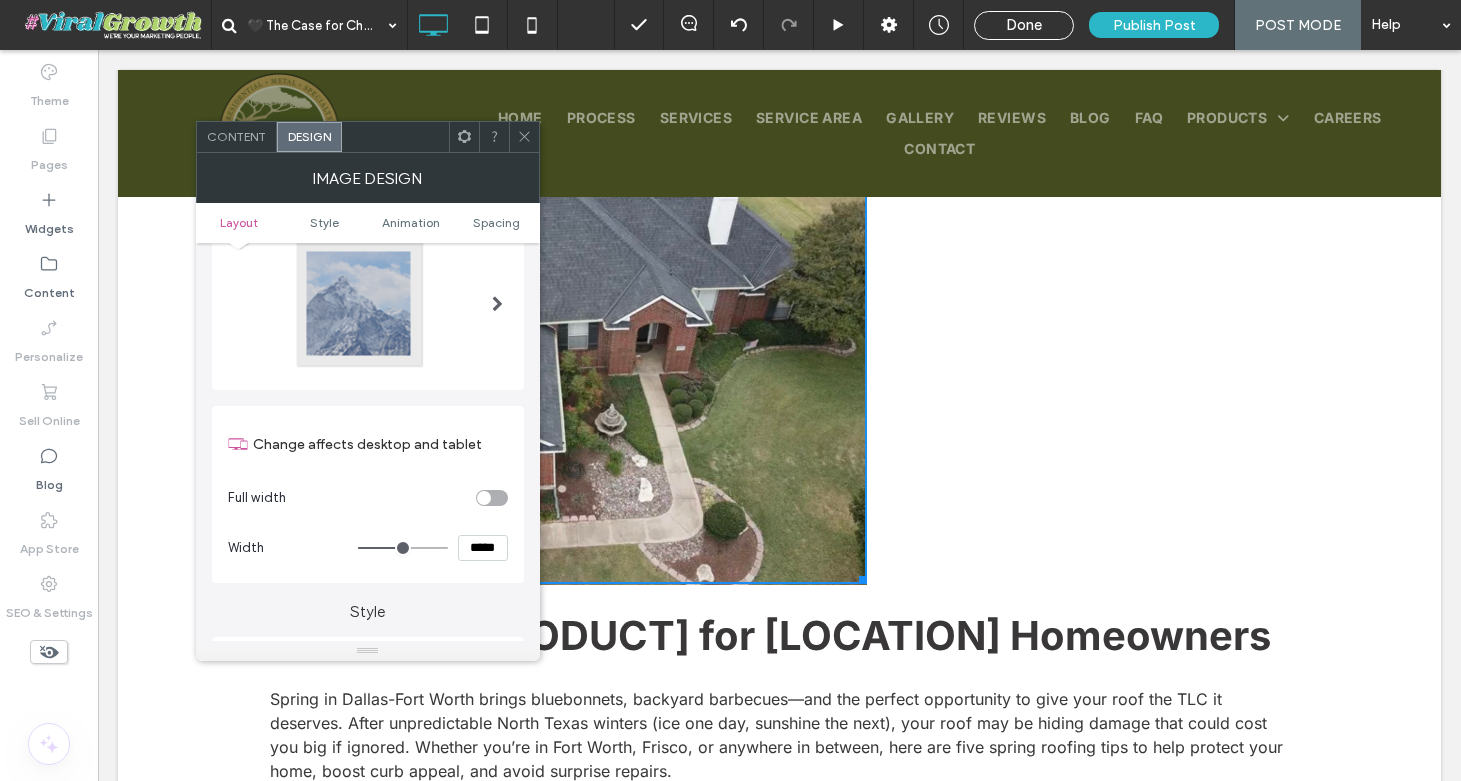type on "***" 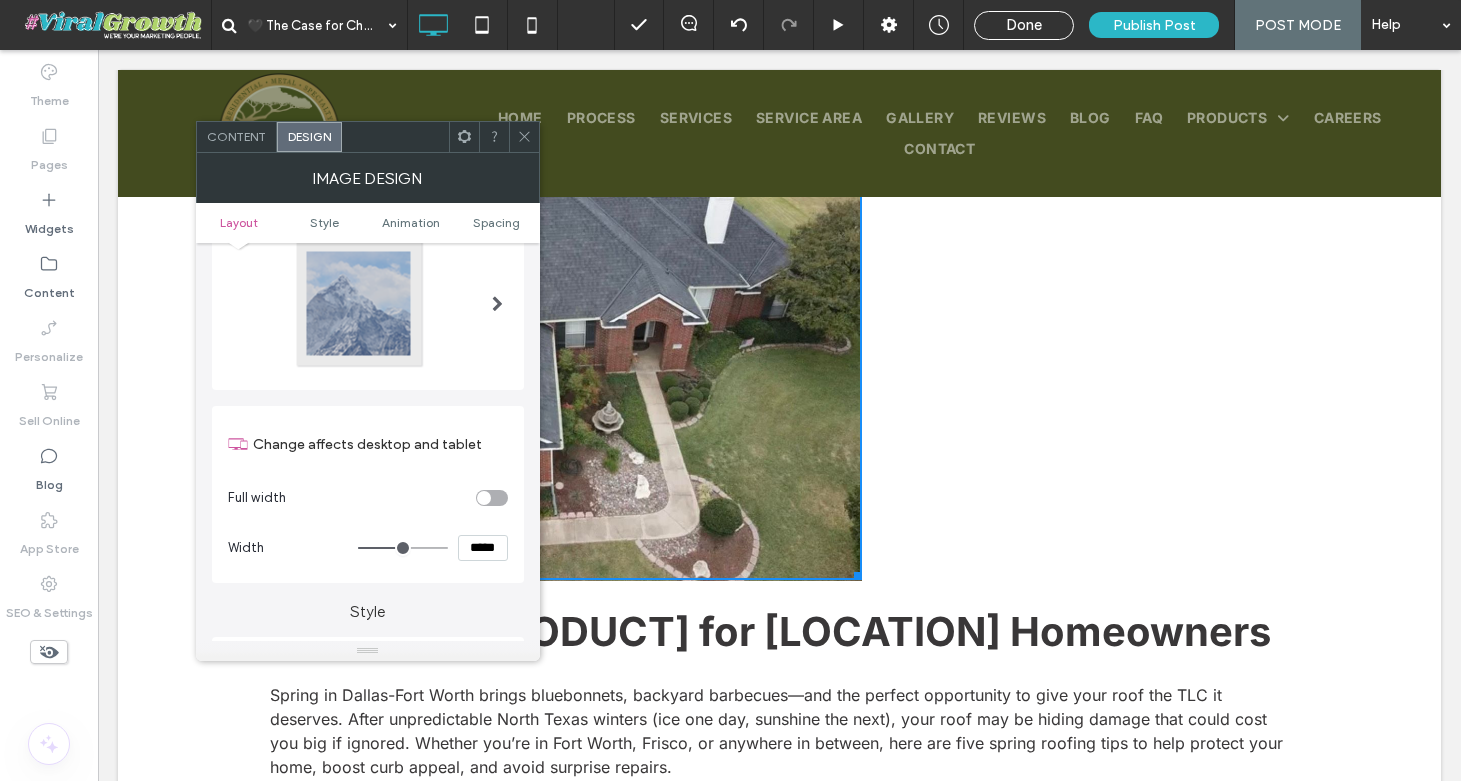 type on "***" 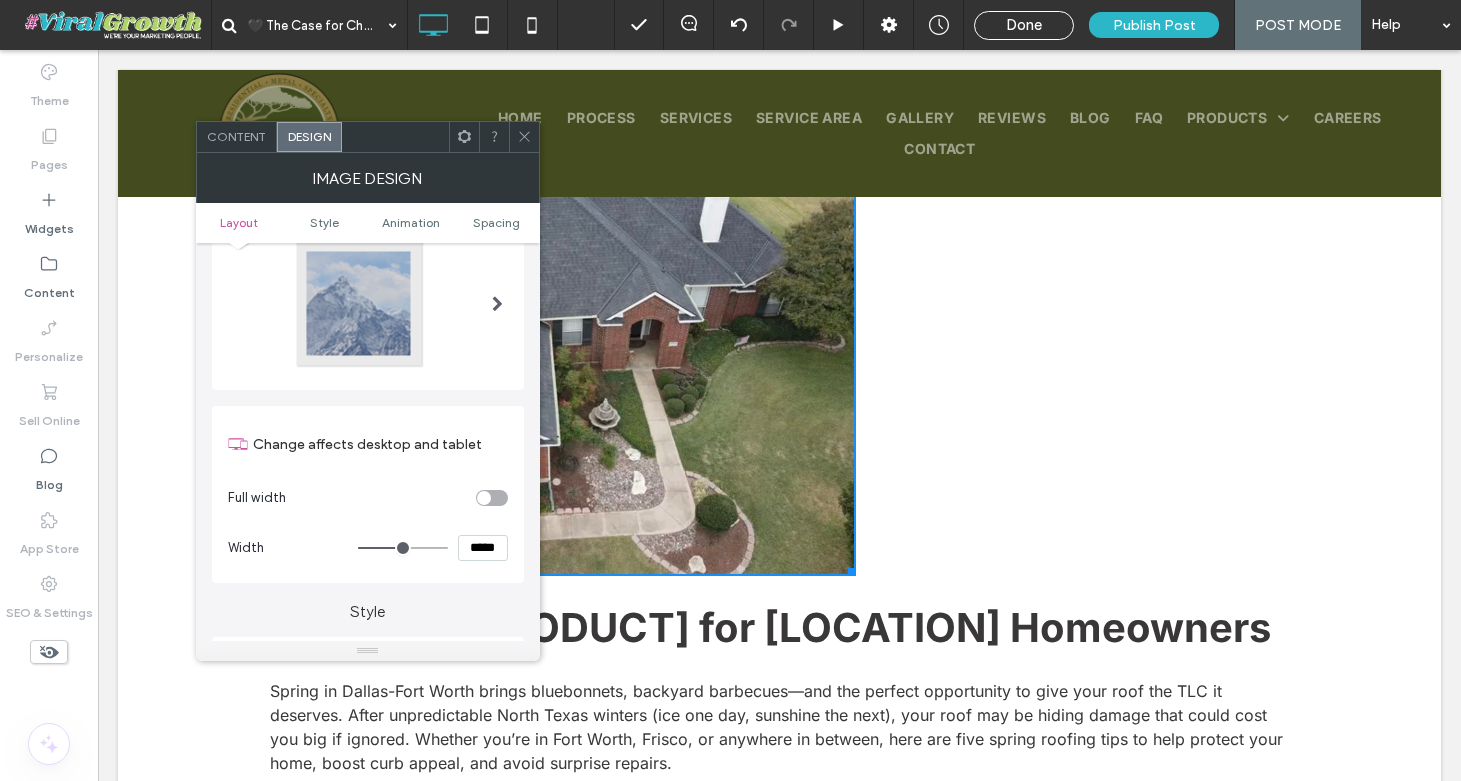 type on "***" 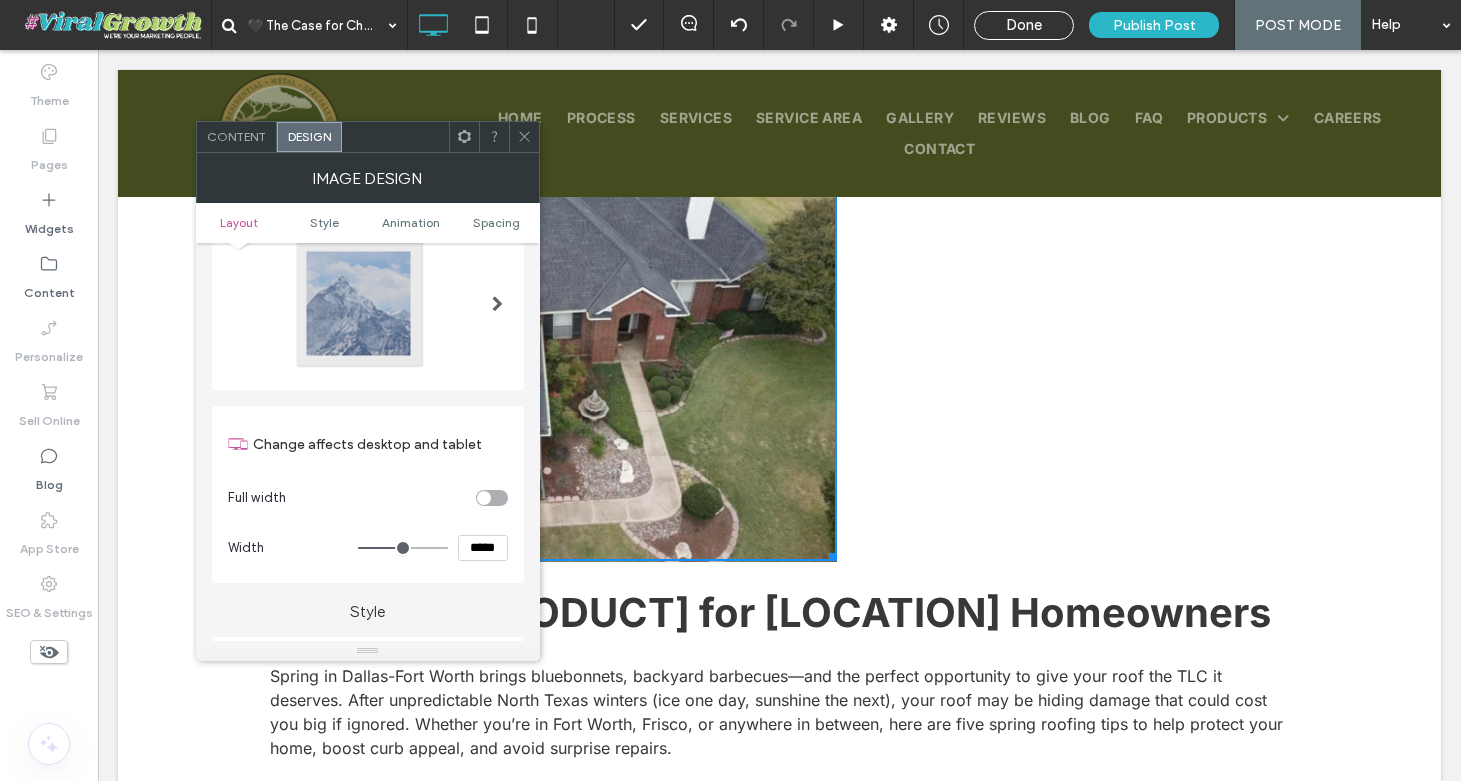 drag, startPoint x: 437, startPoint y: 545, endPoint x: 406, endPoint y: 549, distance: 31.257 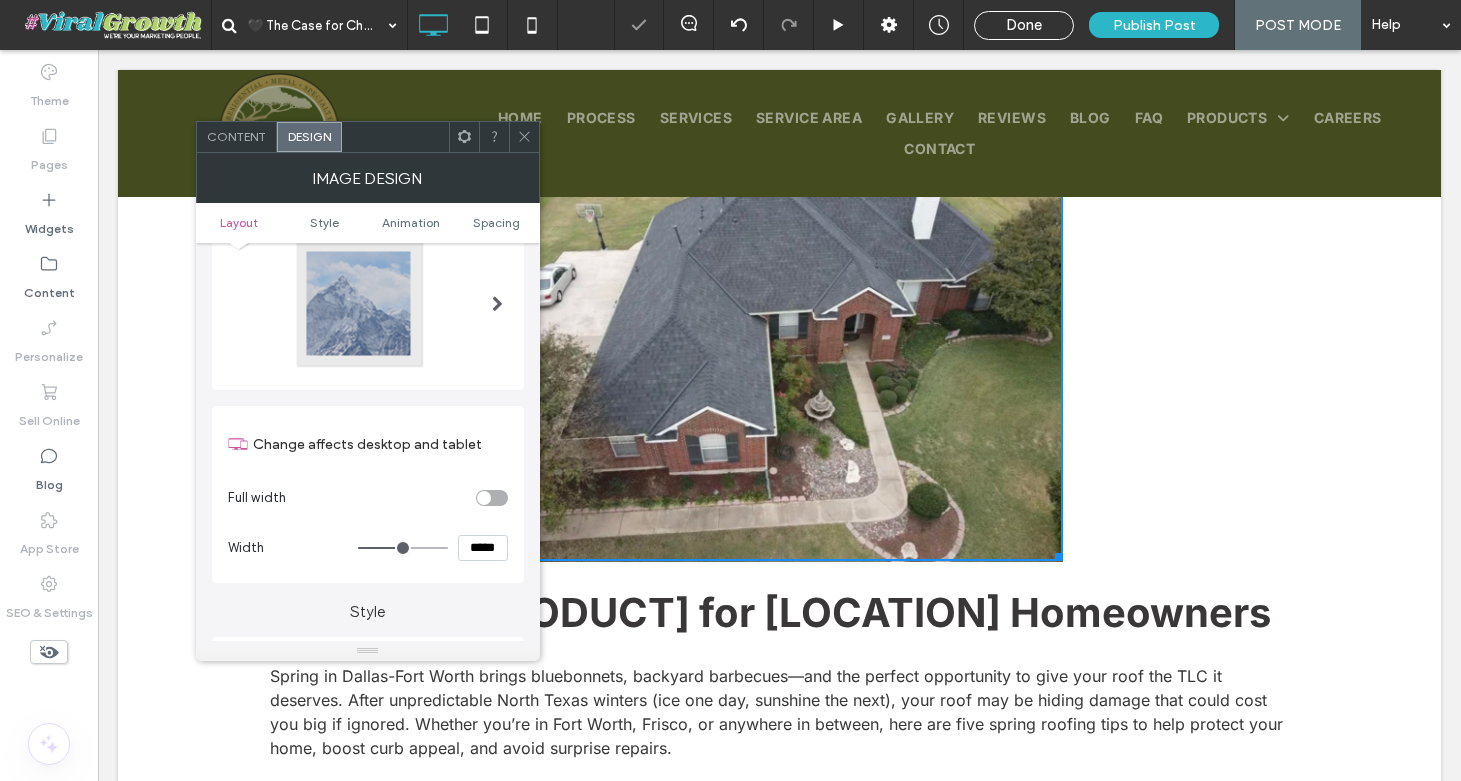 drag, startPoint x: 484, startPoint y: 546, endPoint x: 422, endPoint y: 546, distance: 62 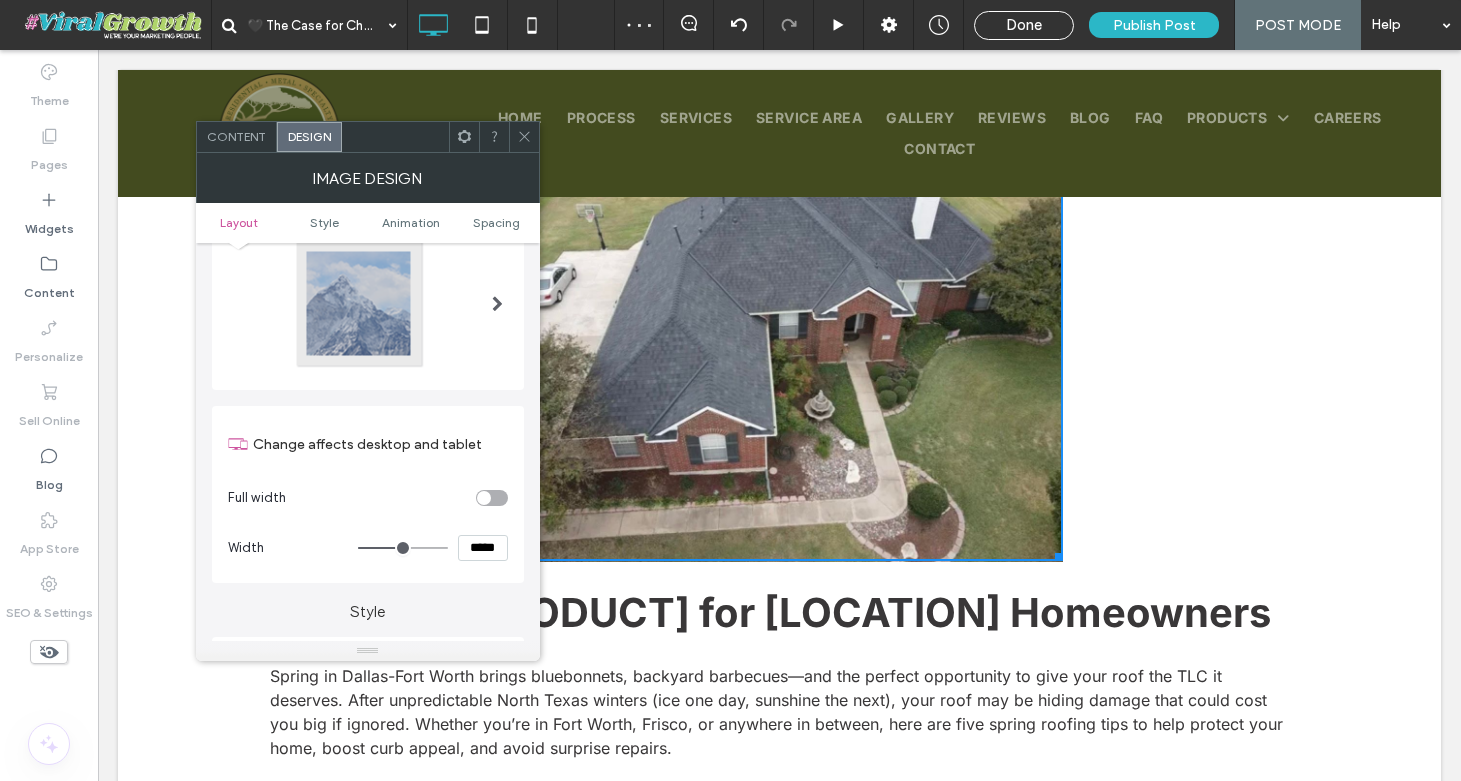 type on "*****" 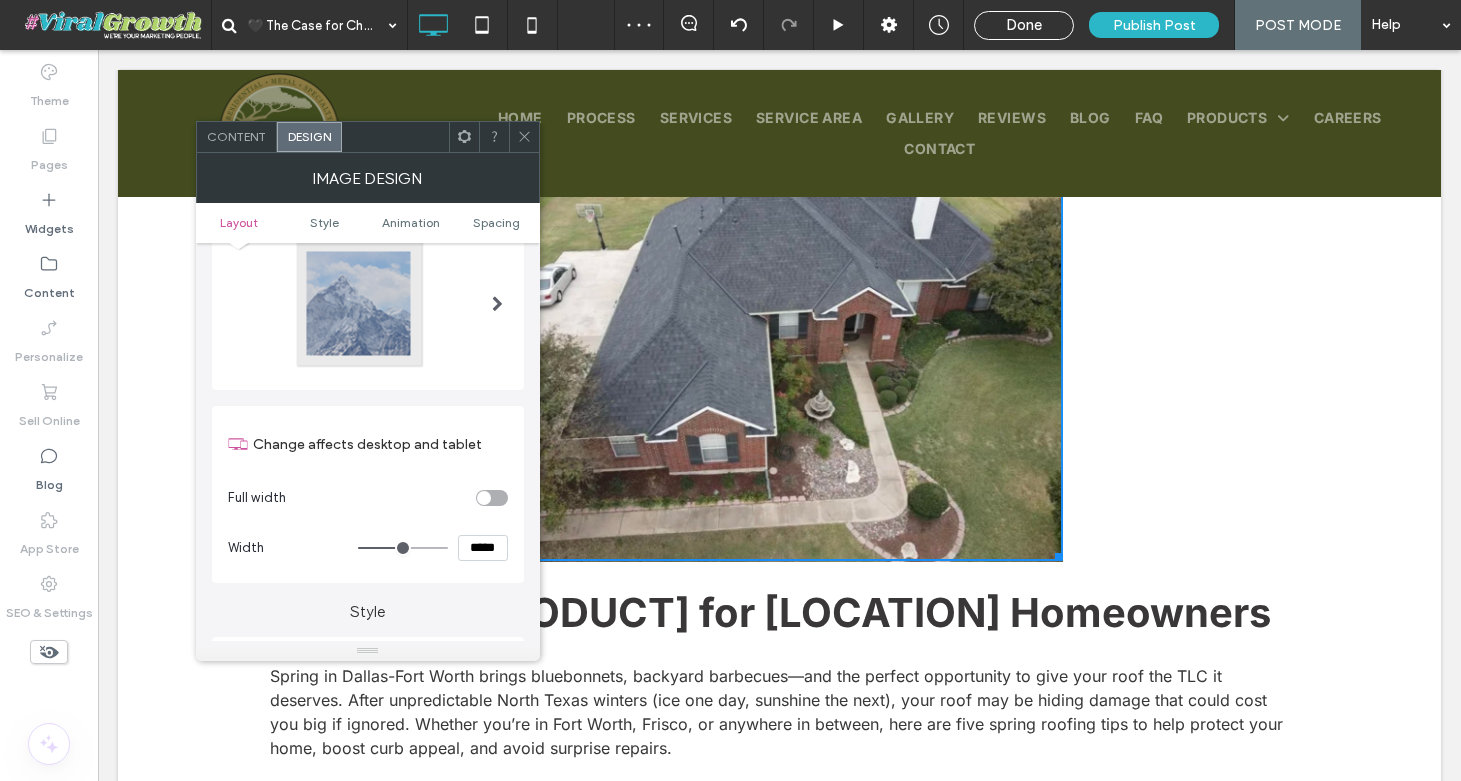 type on "***" 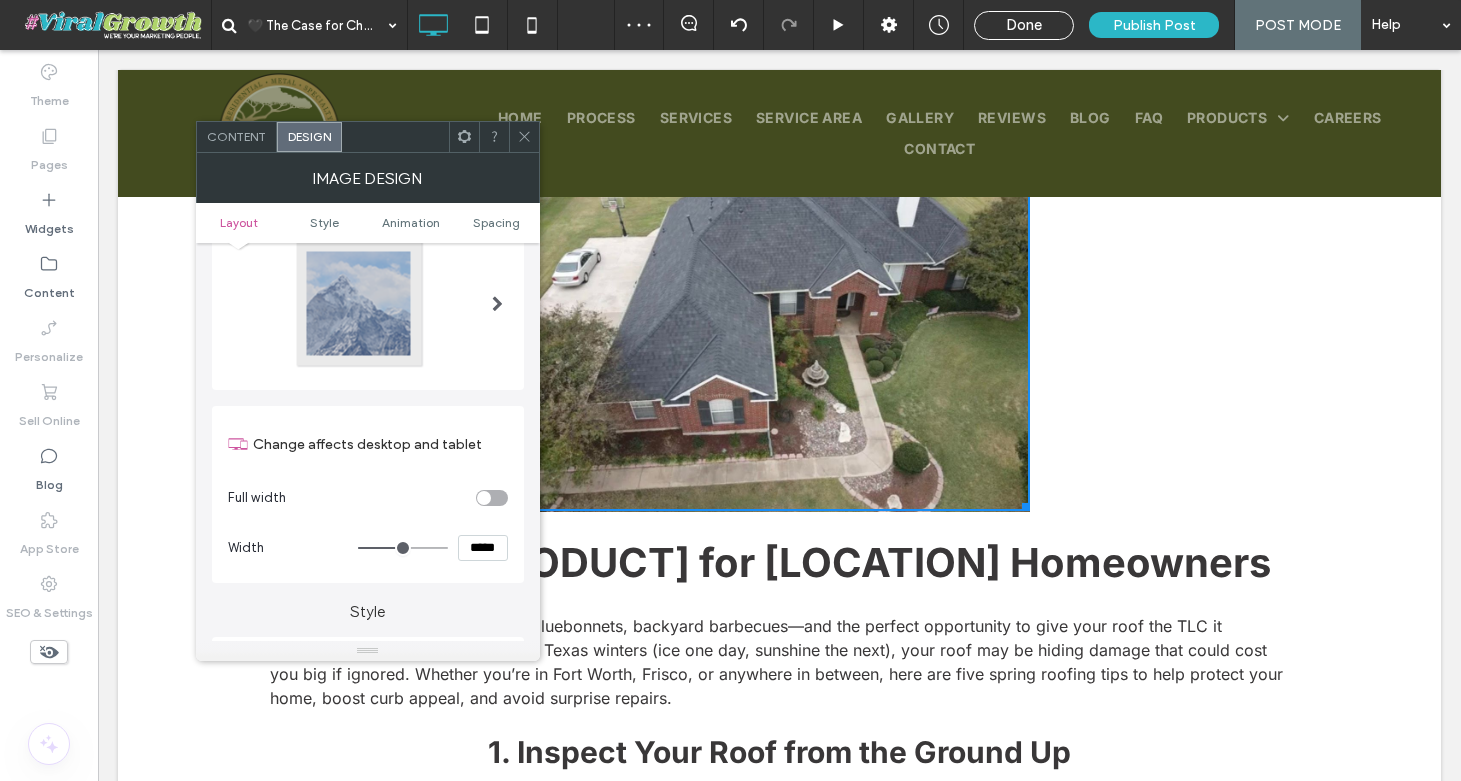 click 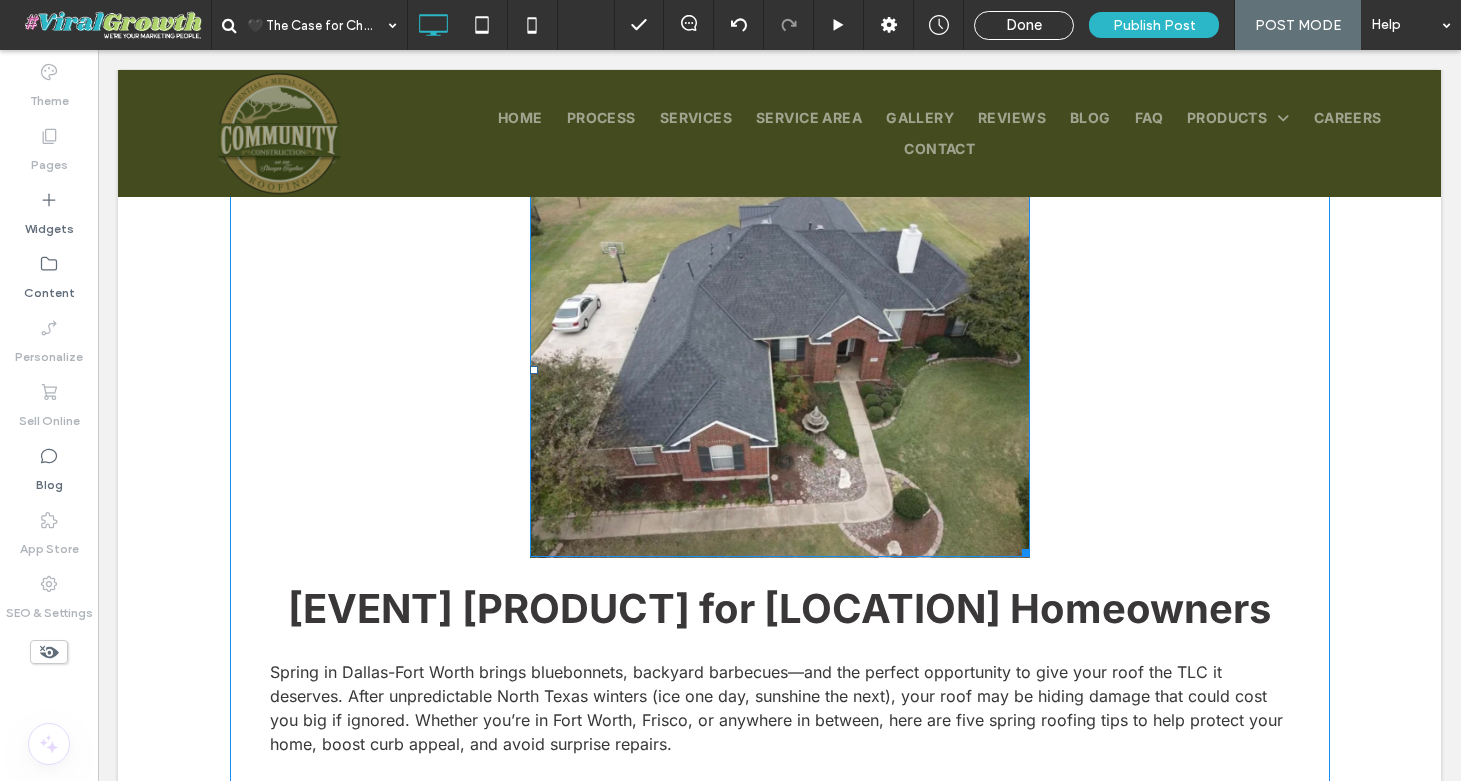 scroll, scrollTop: 561, scrollLeft: 0, axis: vertical 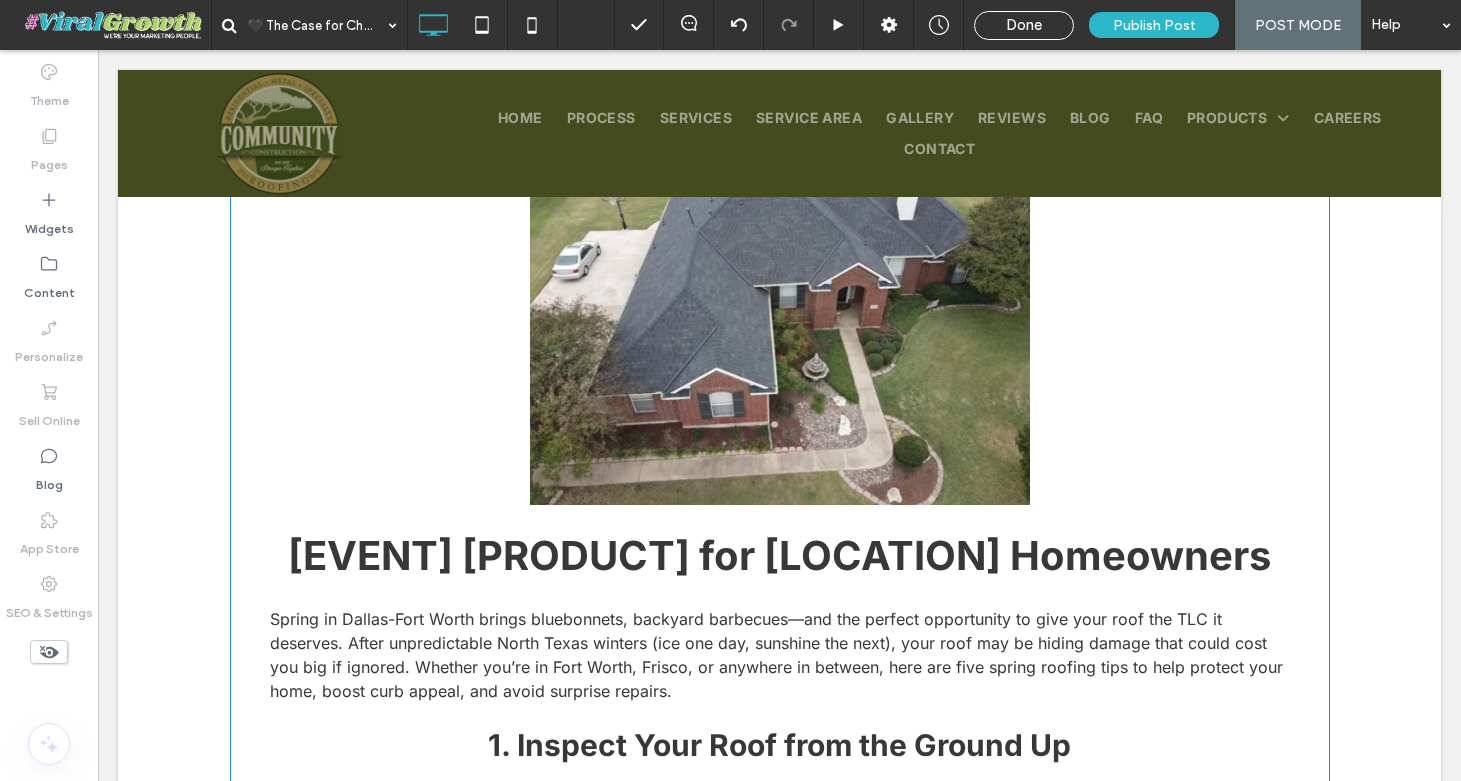 click on "Spring Roofing Tips for Dallas-Fort Worth Homeowners
Spring in Dallas-Fort Worth brings bluebonnets, backyard barbecues—and the perfect opportunity to give your roof the TLC it deserves. After unpredictable North Texas winters (ice one day, sunshine the next), your roof may be hiding damage that could cost you big if ignored. Whether you’re in Fort Worth, Frisco, or anywhere in between, here are five spring roofing tips to help protect your home, boost curb appeal, and avoid surprise repairs.
1. Inspect Your Roof from the Ground Up
Grab a pair of binoculars and take a walk around your home. Look for missing shingles, dark spots, or debris buildup. Pay attention to any sagging or areas that look out of place. While it may be tempting to climb up there yourself, remember—safety first. If something doesn’t look right, call in a professional roofer for a closer inspection.
2. Clean Out Those Gutters
3. Check for Hail Damage" at bounding box center [780, 935] 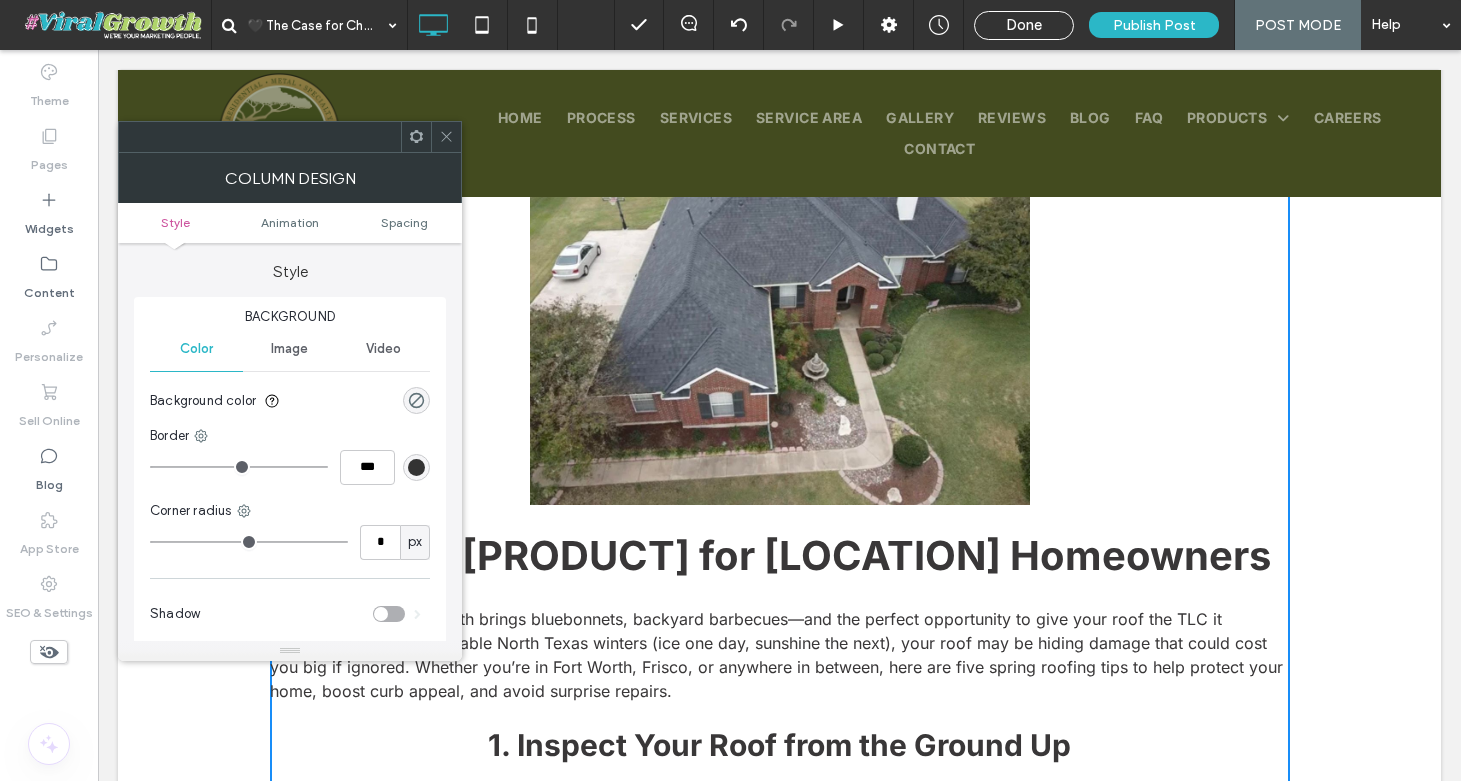 click at bounding box center [446, 137] 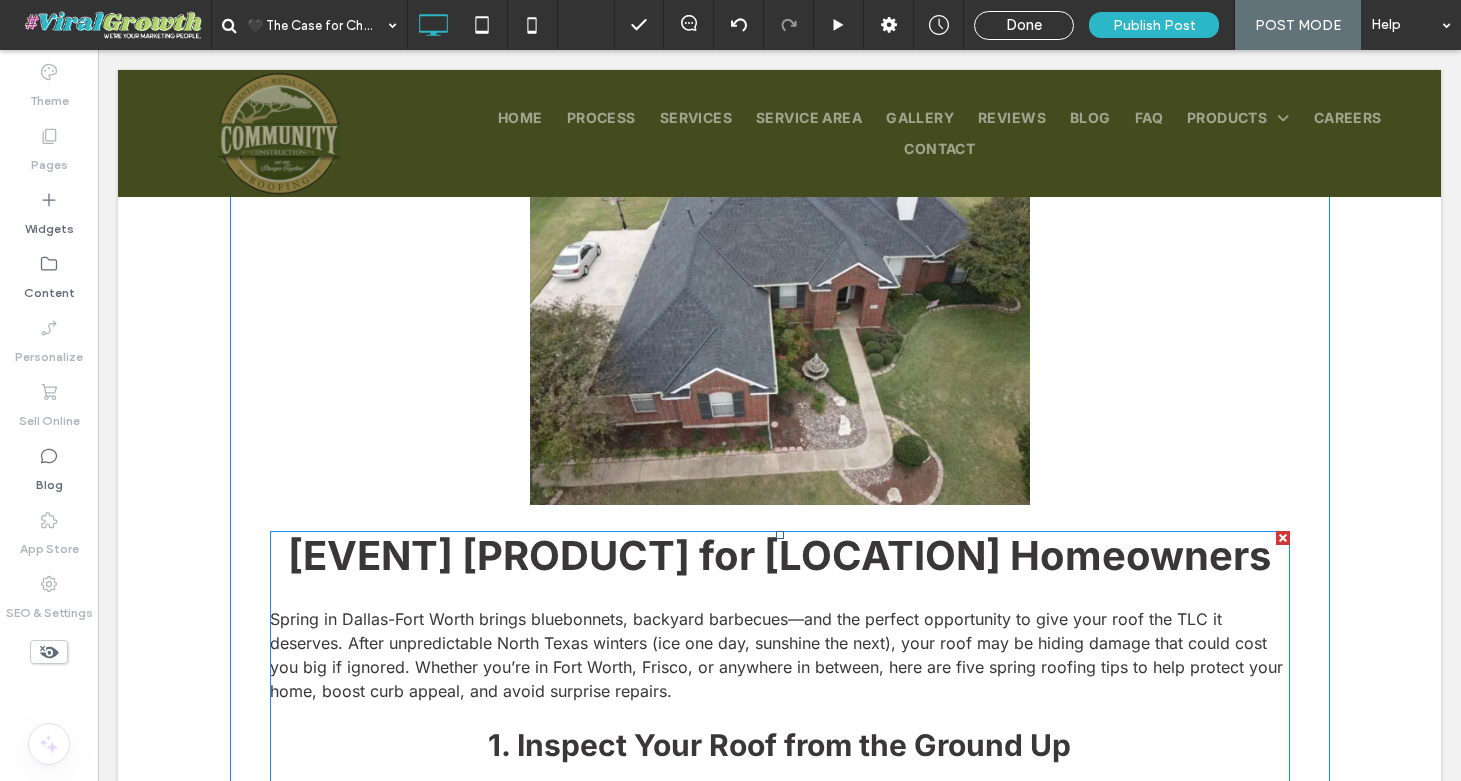 click at bounding box center [780, 1133] 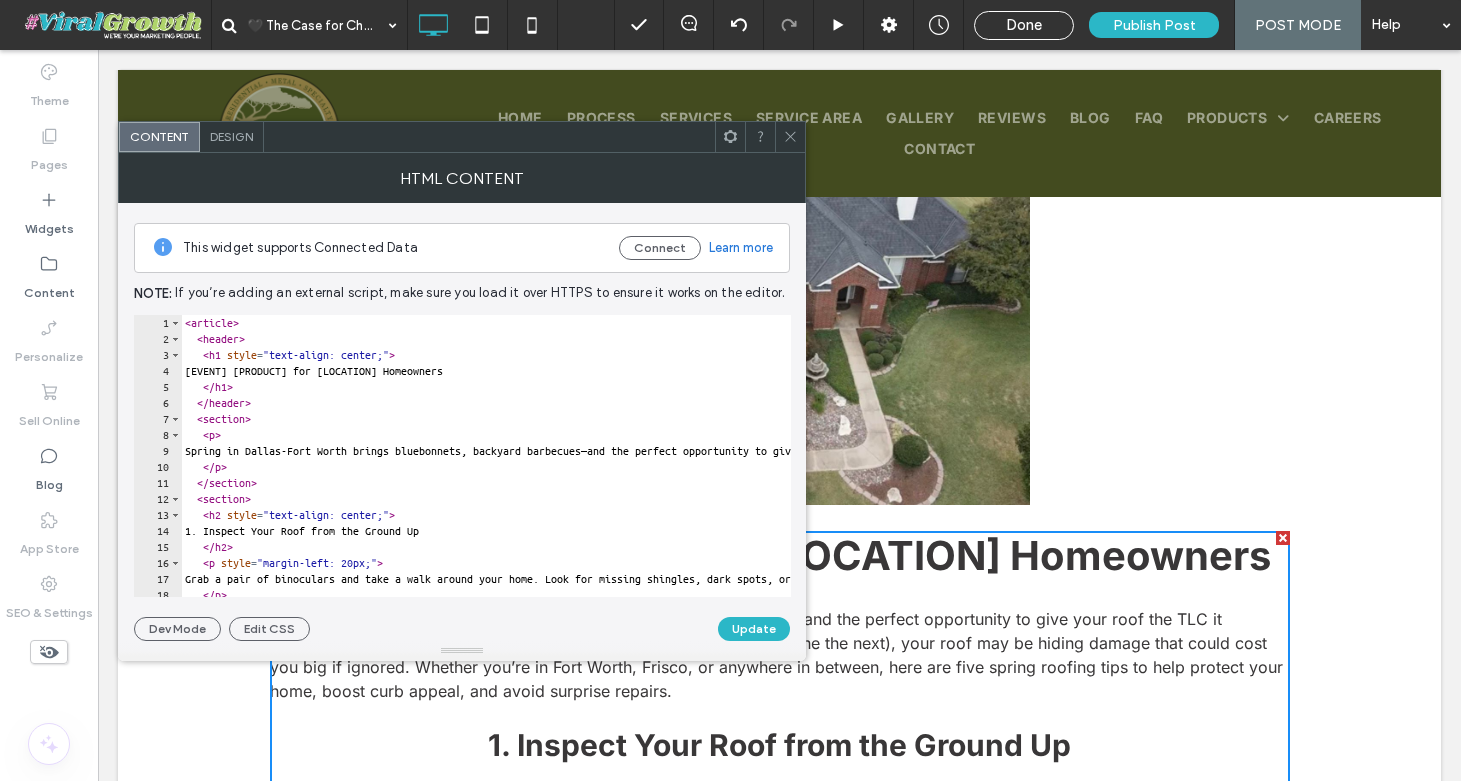 click on "Spring Roofing Tips for [CITY] Homeowners
Spring in [CITY] brings bluebonnets, backyard barbecues—and the perfect opportunity to give your roof the TLC it deserves. After unpredictable North Texas winters (ice one day, sunshine the next), your roof may be hiding damage that could cost you big if ignored. Whether you’re in [CITY], [CITY], or anywhere in between, here are five spring roofing tips to help protect your home, boost curb appeal, and avoid surprise repairs.
1. Inspect Your Roof from the Ground Up
Grab a pair of binoculars and take a walk around your home. Look for missing shingles, dark spots, or debris buildup. Pay attention to any sagging or areas that look out of place. While it may be tempting to climb up there yourself, remember—safety first. If something doesn’t look right, call in a professional roofer for a closer inspection.
2. Clean Out Those Gutters
3. Check for Hail Damage" at bounding box center (1798, 472) 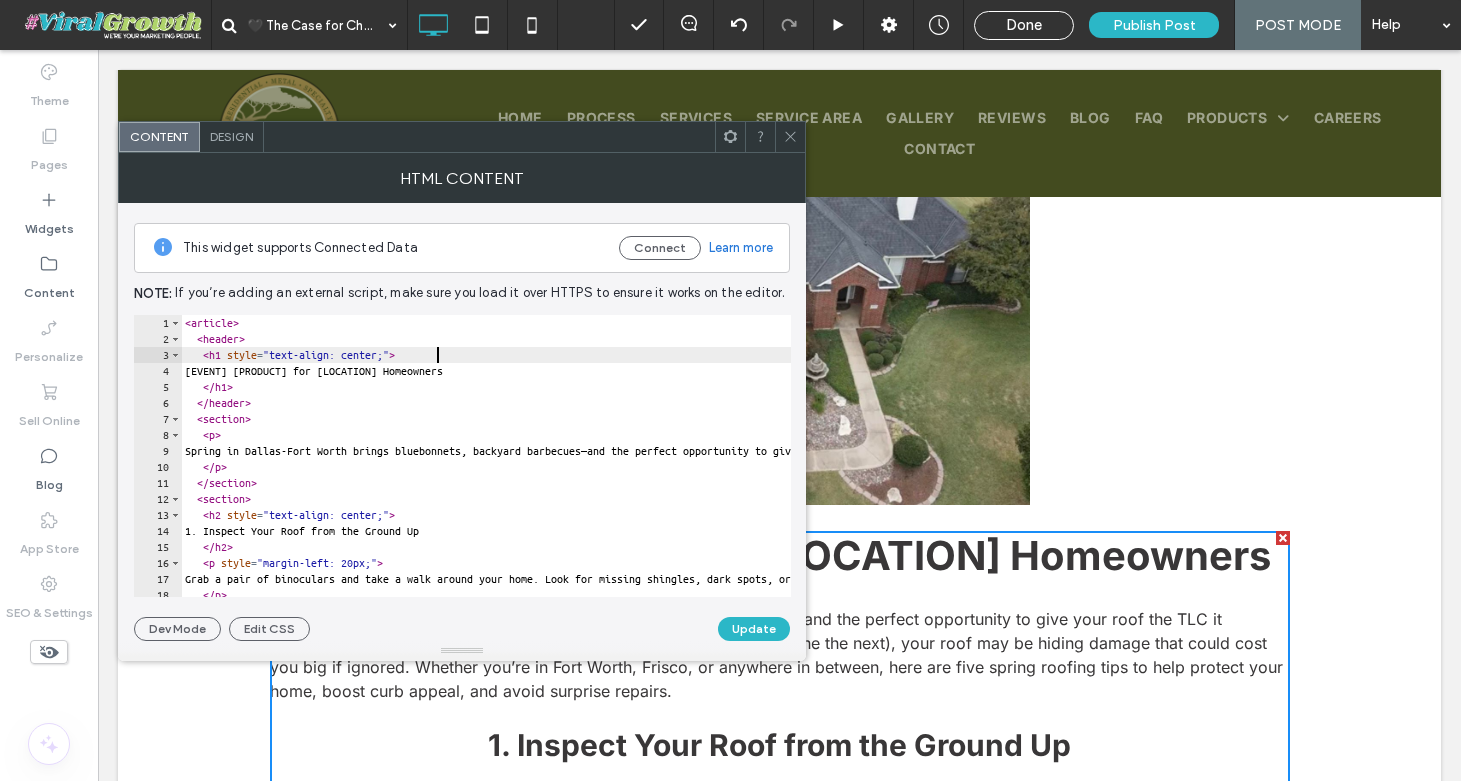 type on "**********" 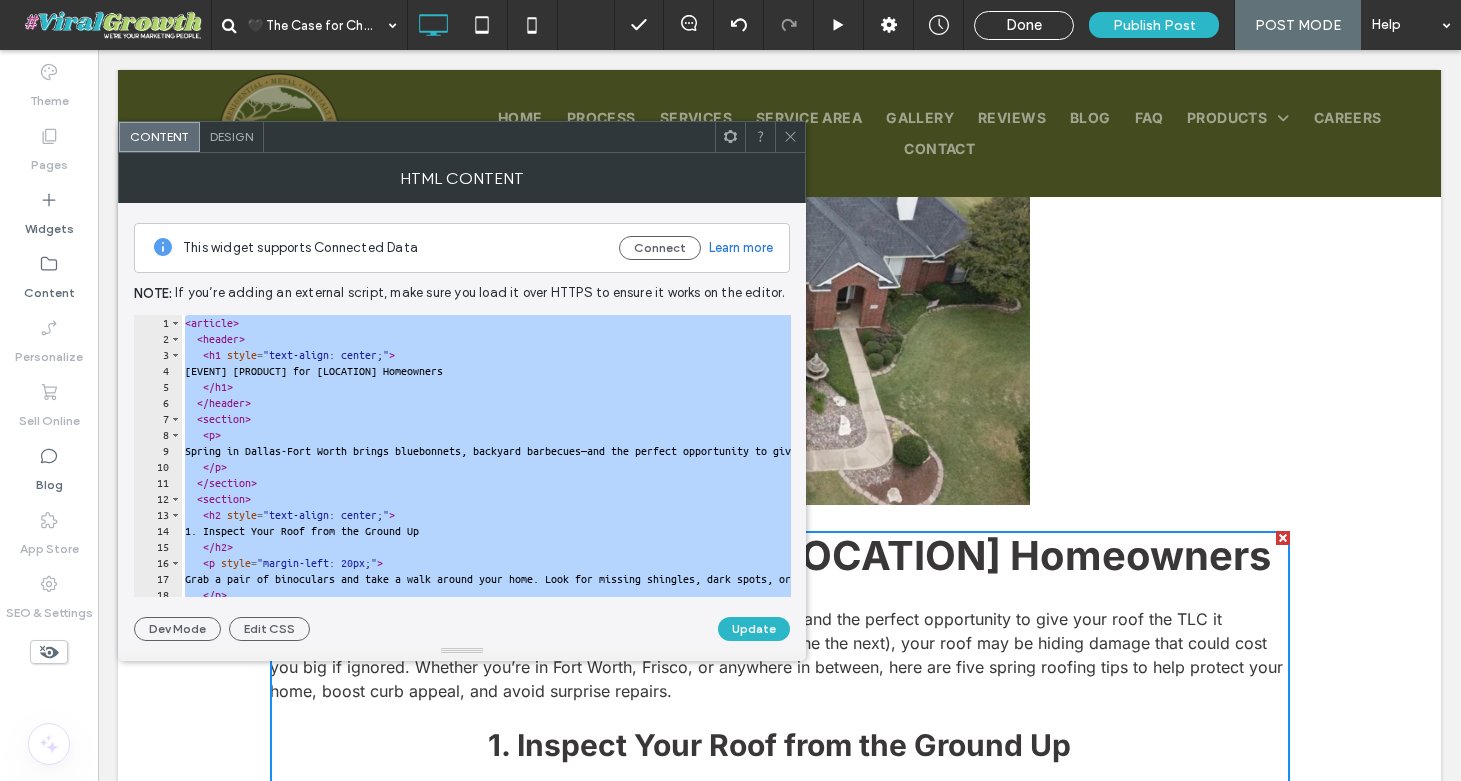 paste 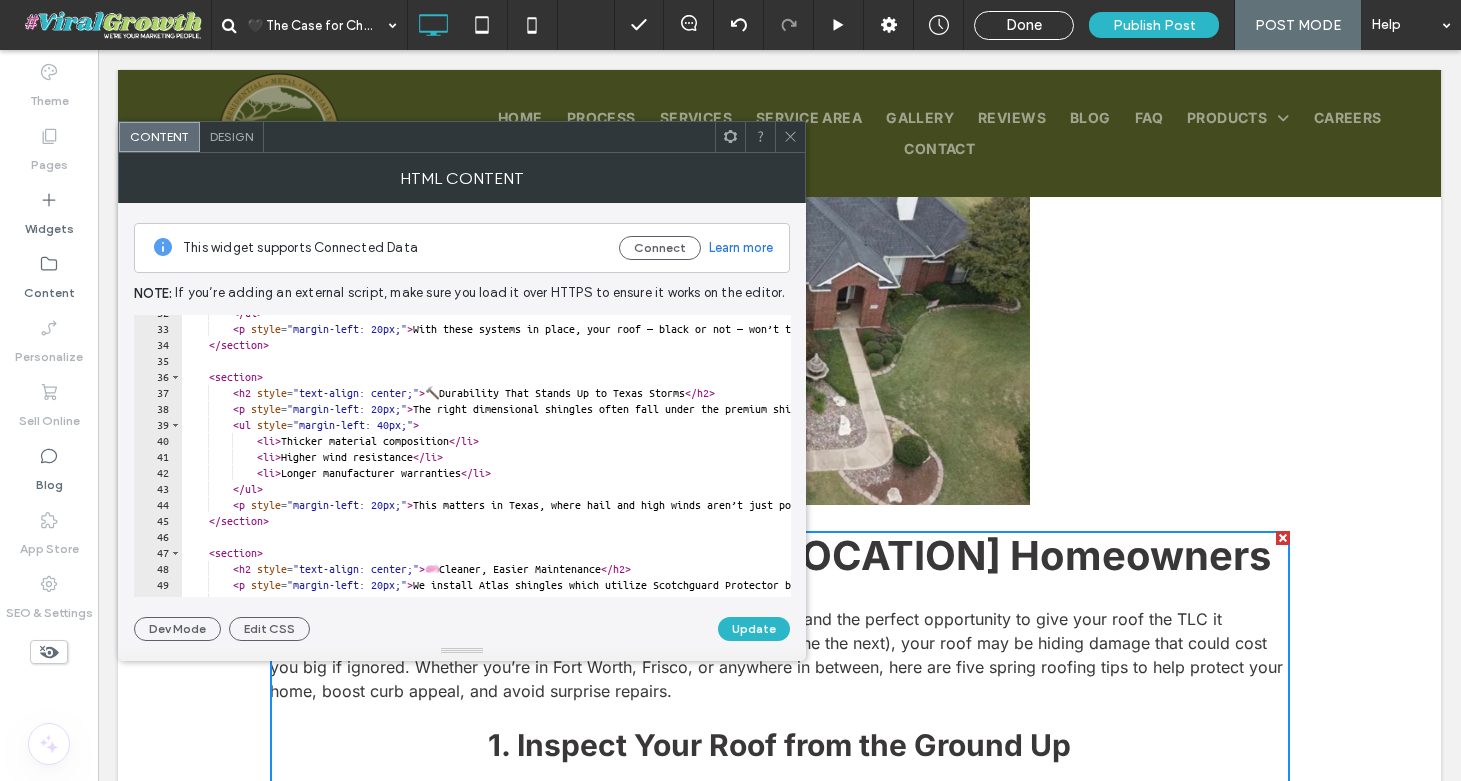 scroll, scrollTop: 0, scrollLeft: 0, axis: both 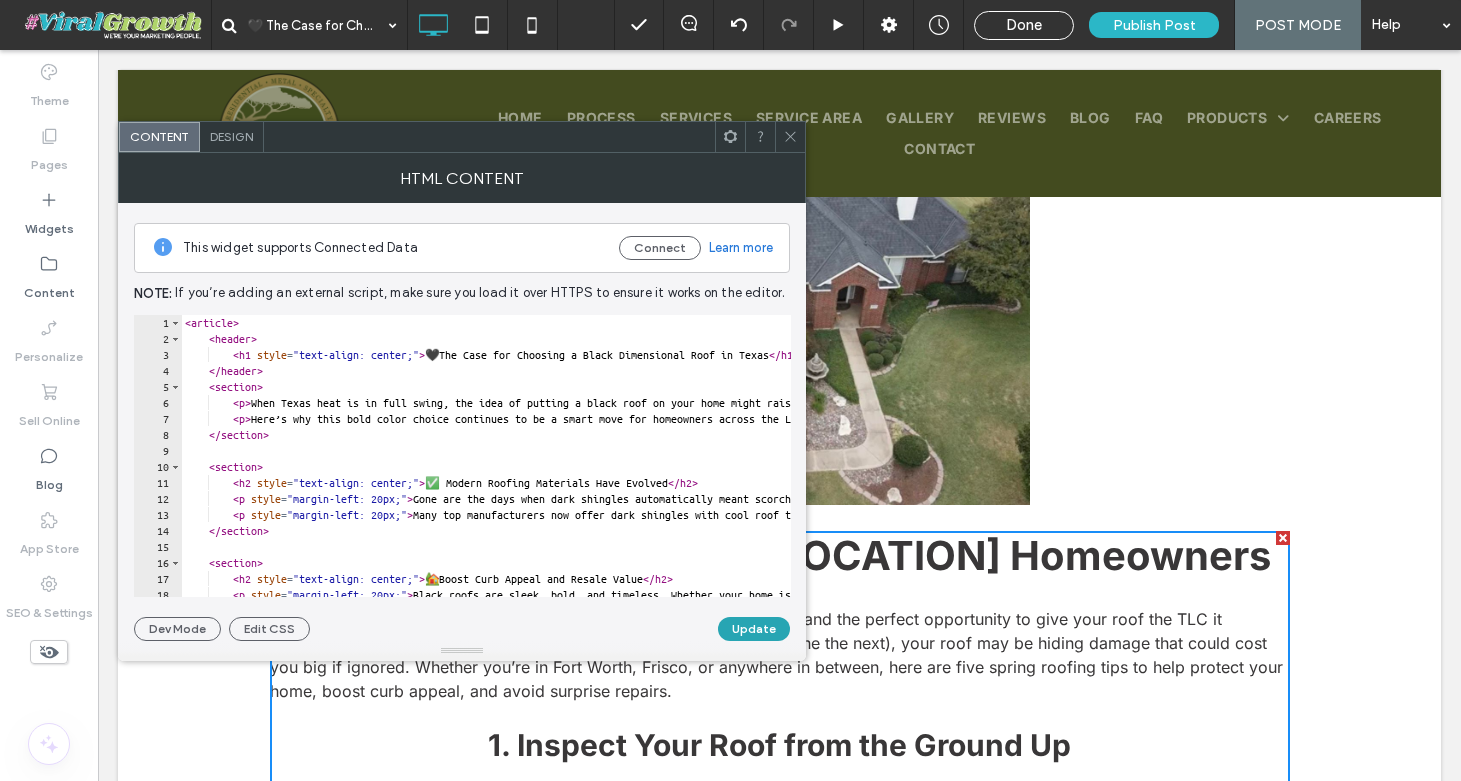 click on "Update" at bounding box center (754, 629) 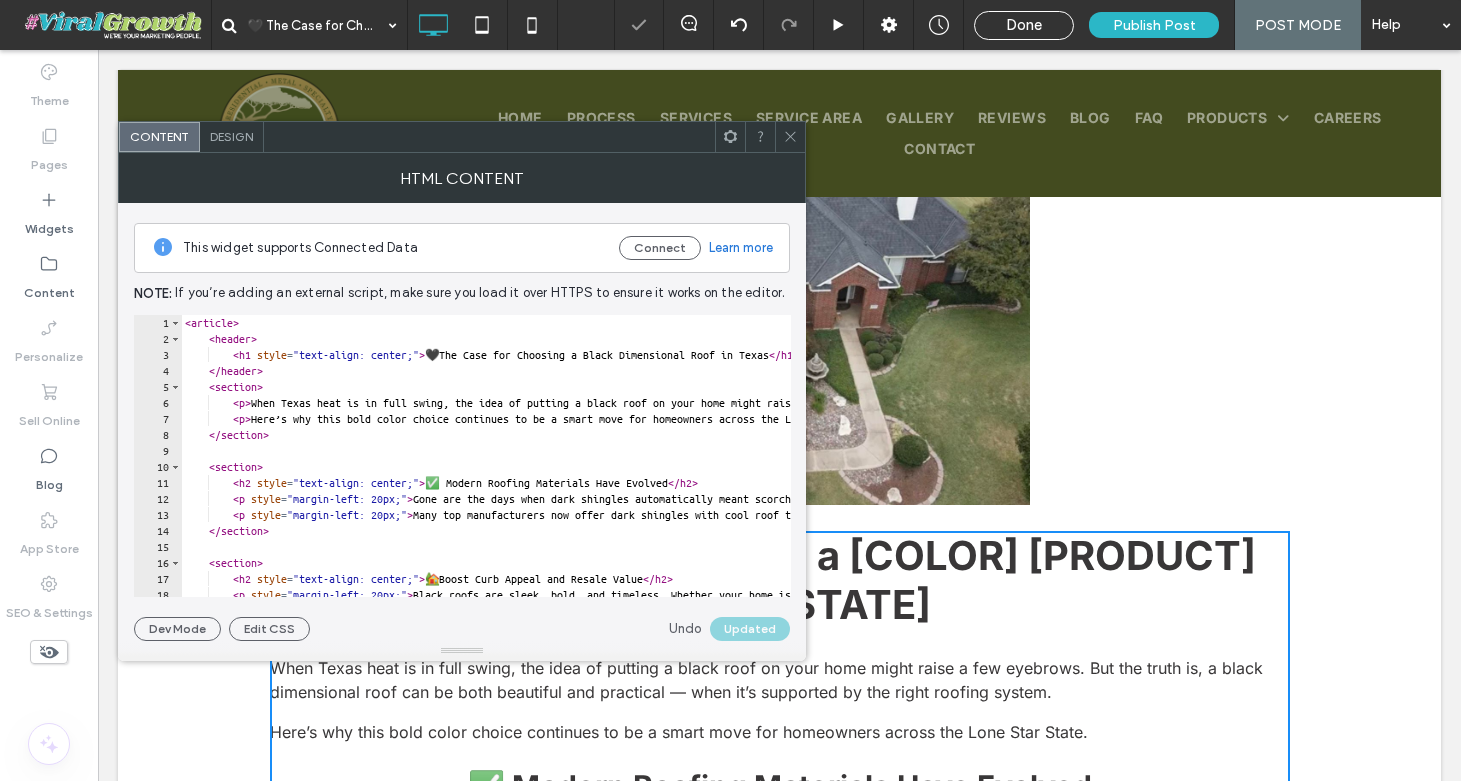 click 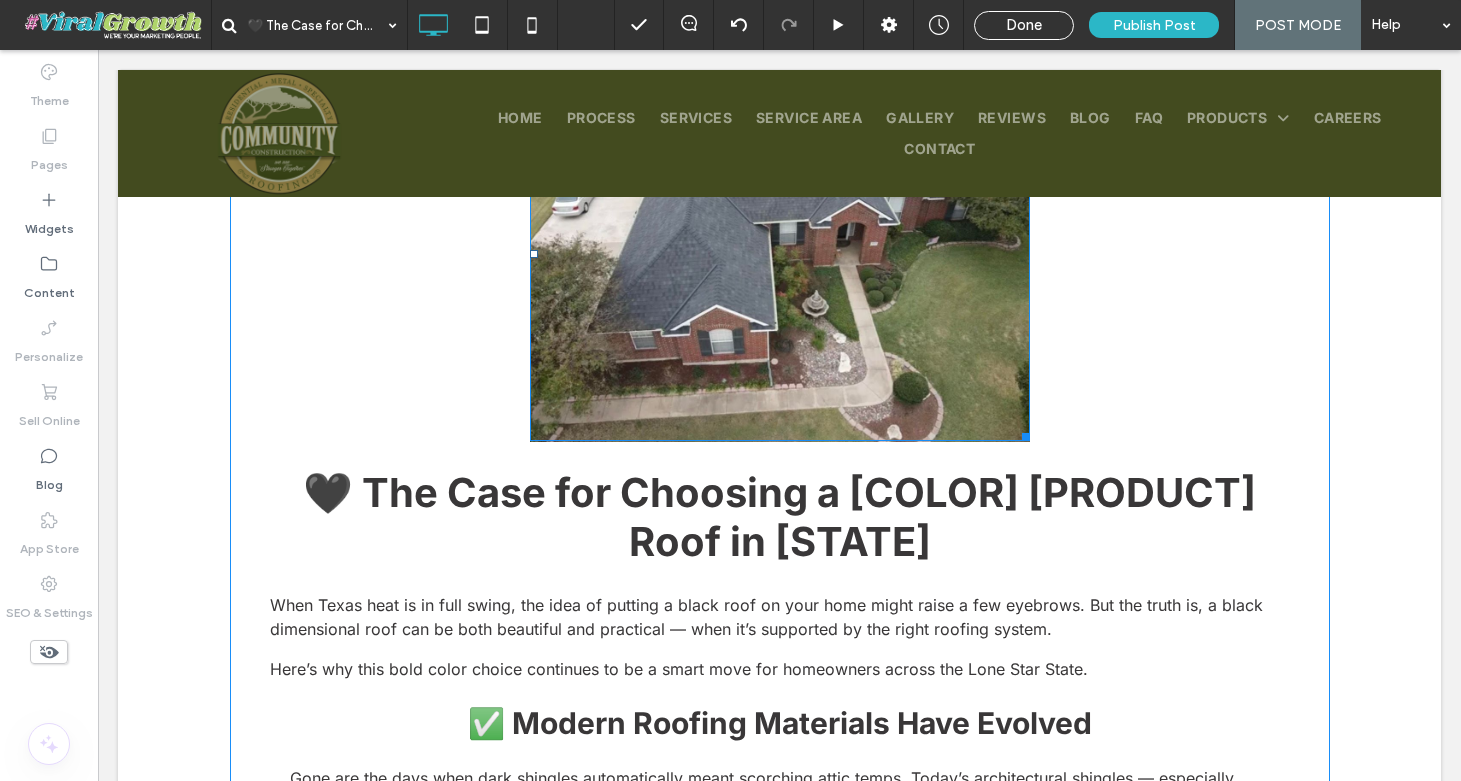 scroll, scrollTop: 0, scrollLeft: 0, axis: both 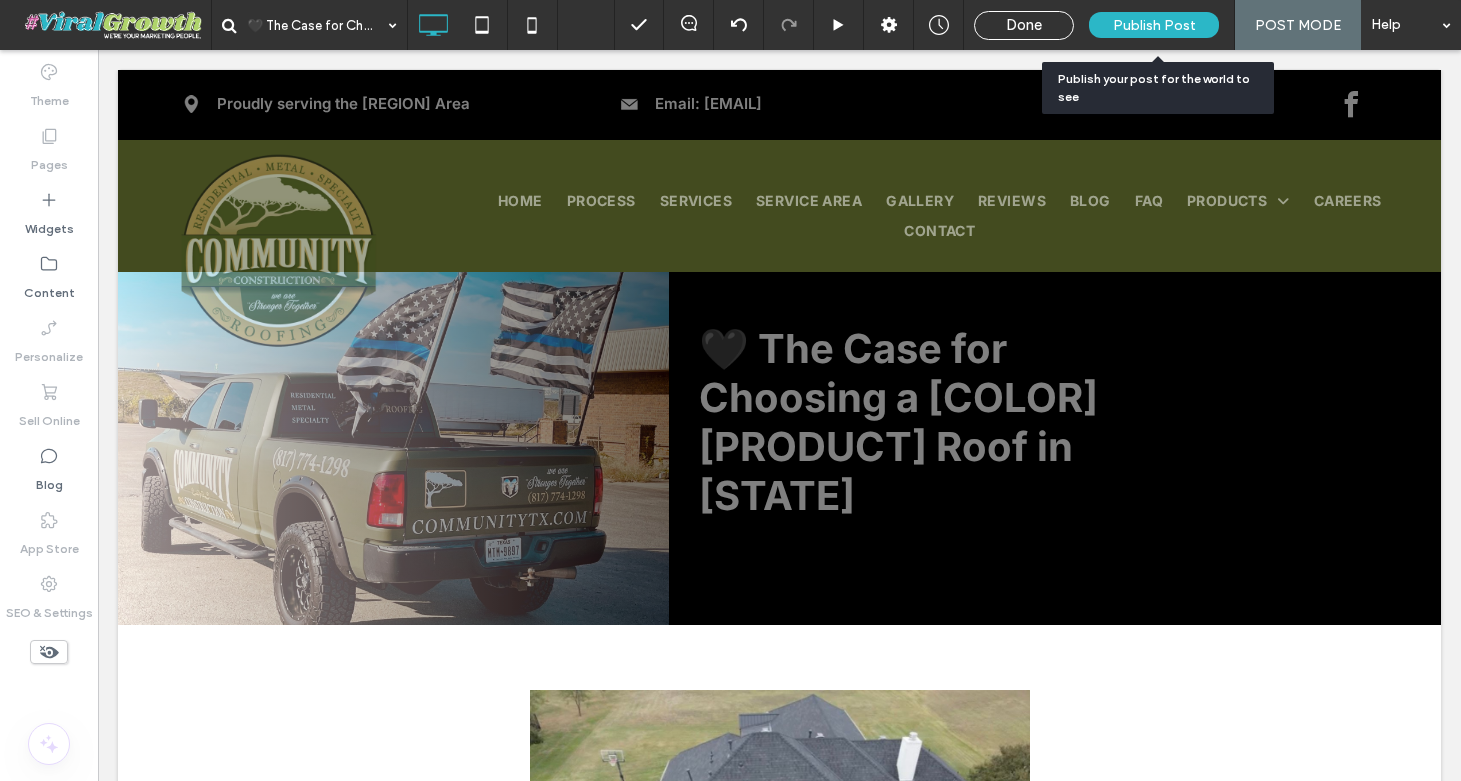 click on "Publish Post" at bounding box center [1154, 25] 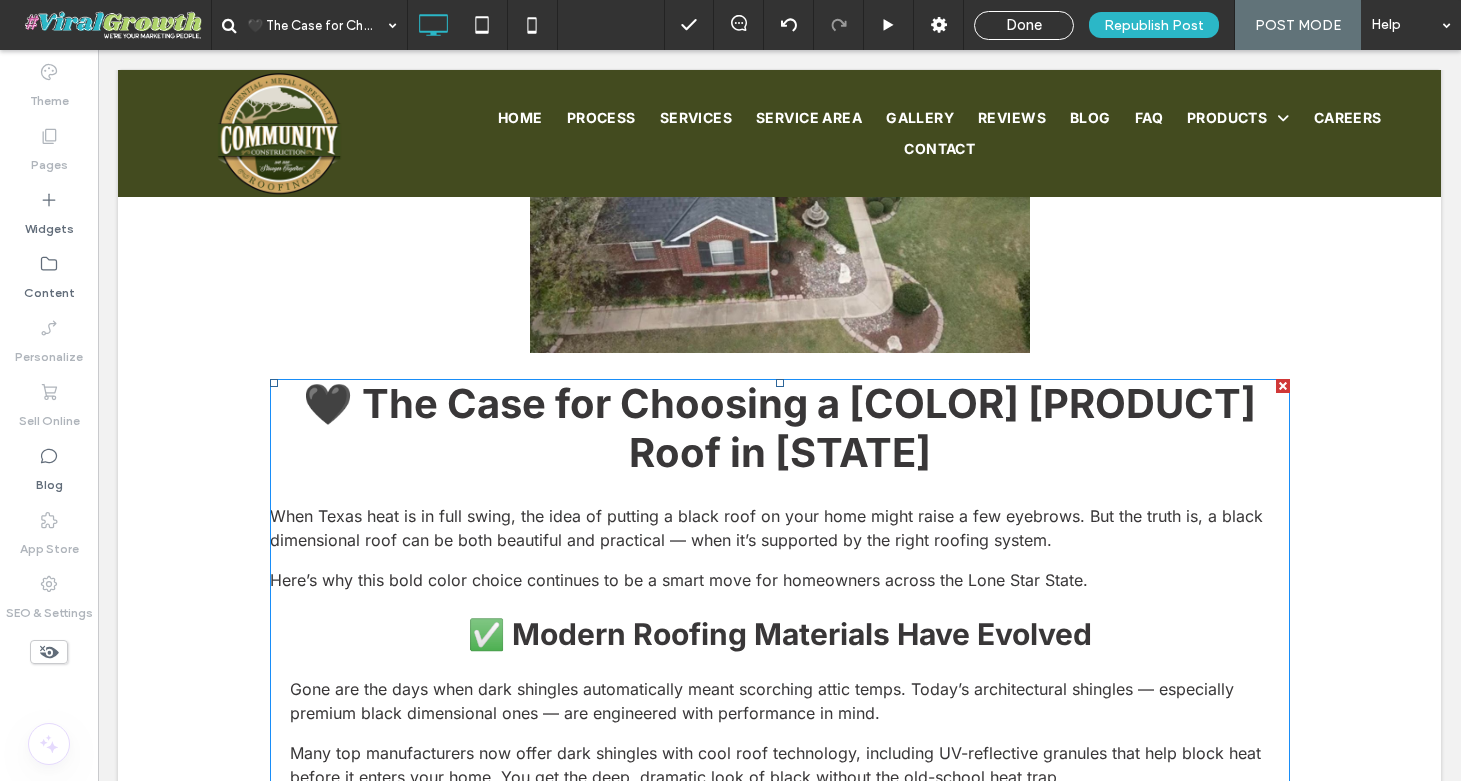 scroll, scrollTop: 0, scrollLeft: 0, axis: both 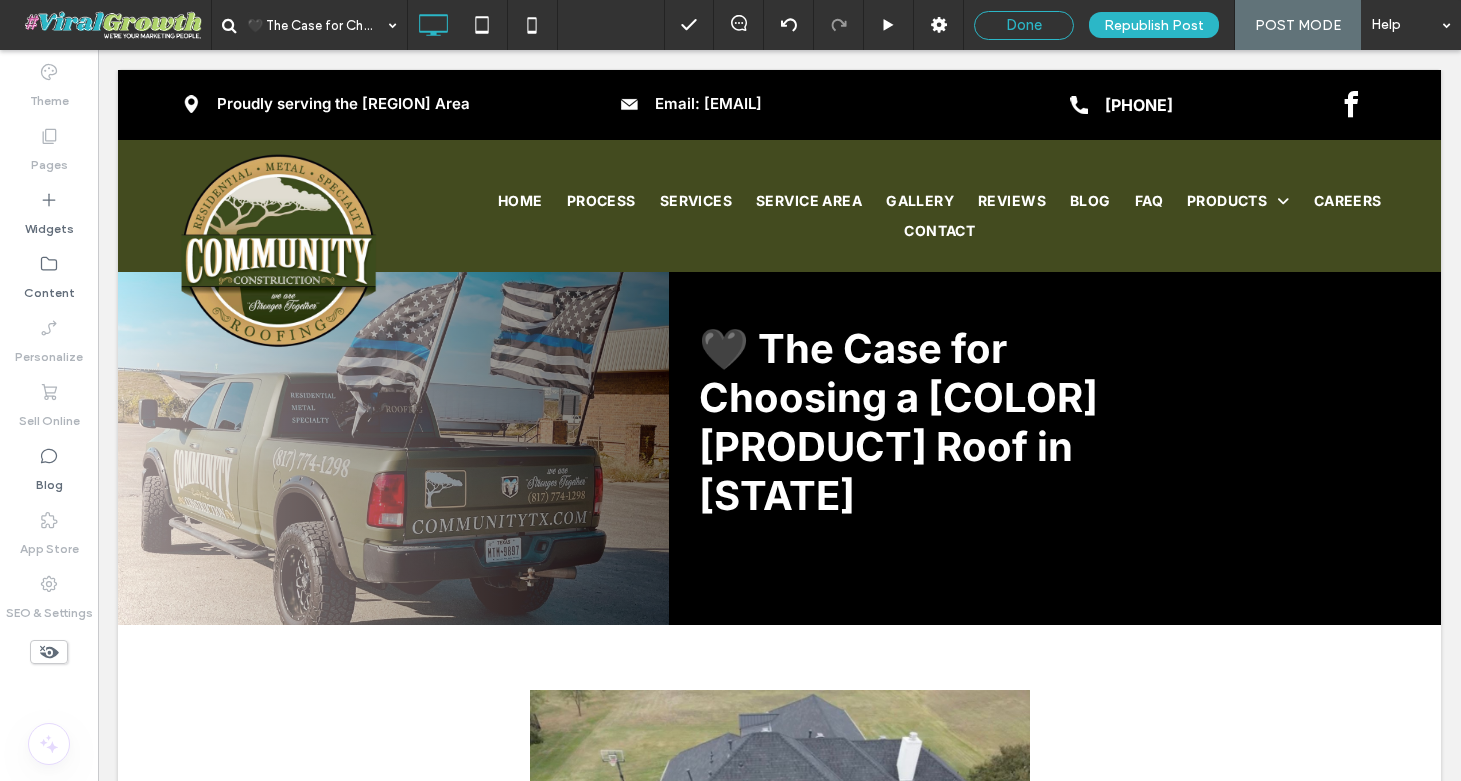 click on "Done" at bounding box center [1024, 25] 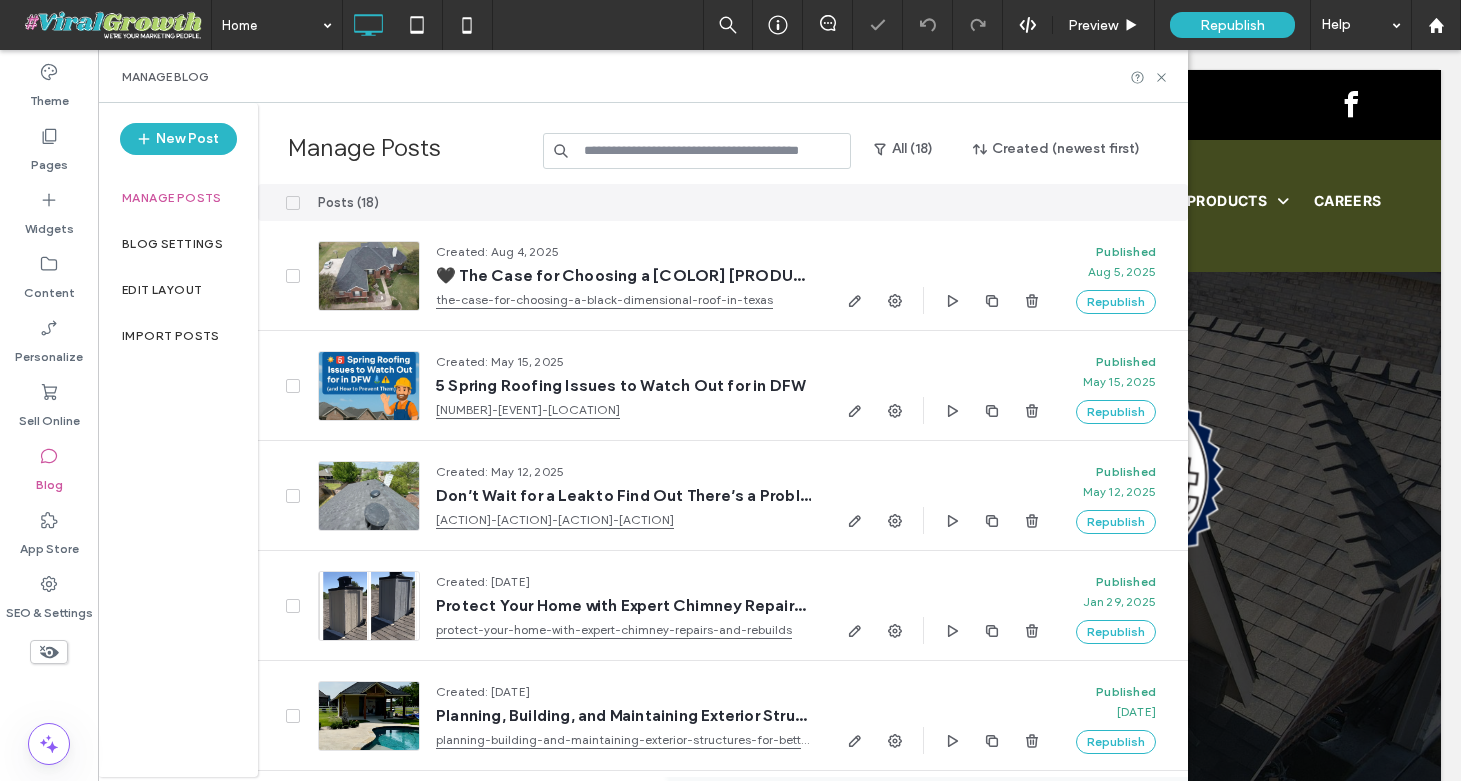scroll, scrollTop: 0, scrollLeft: 0, axis: both 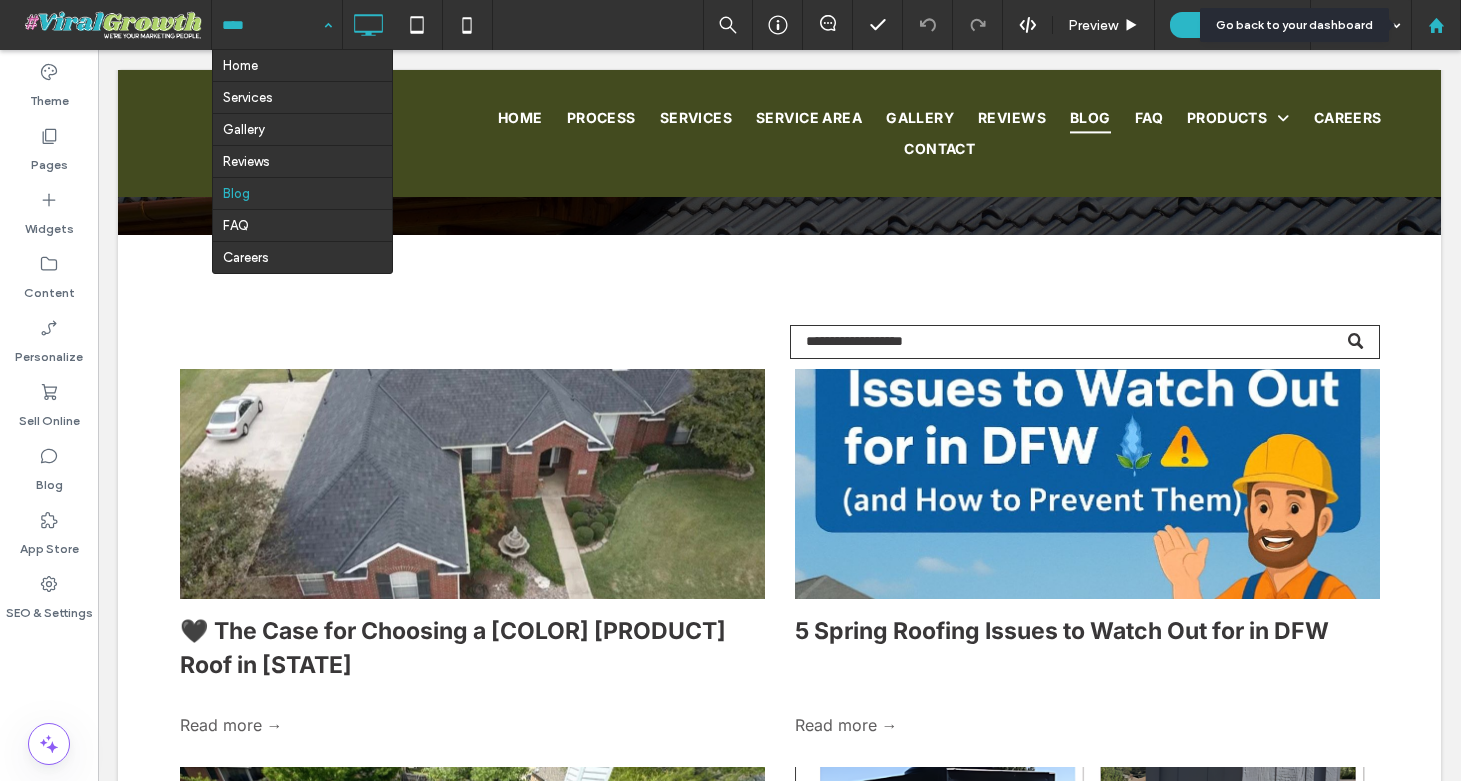 click 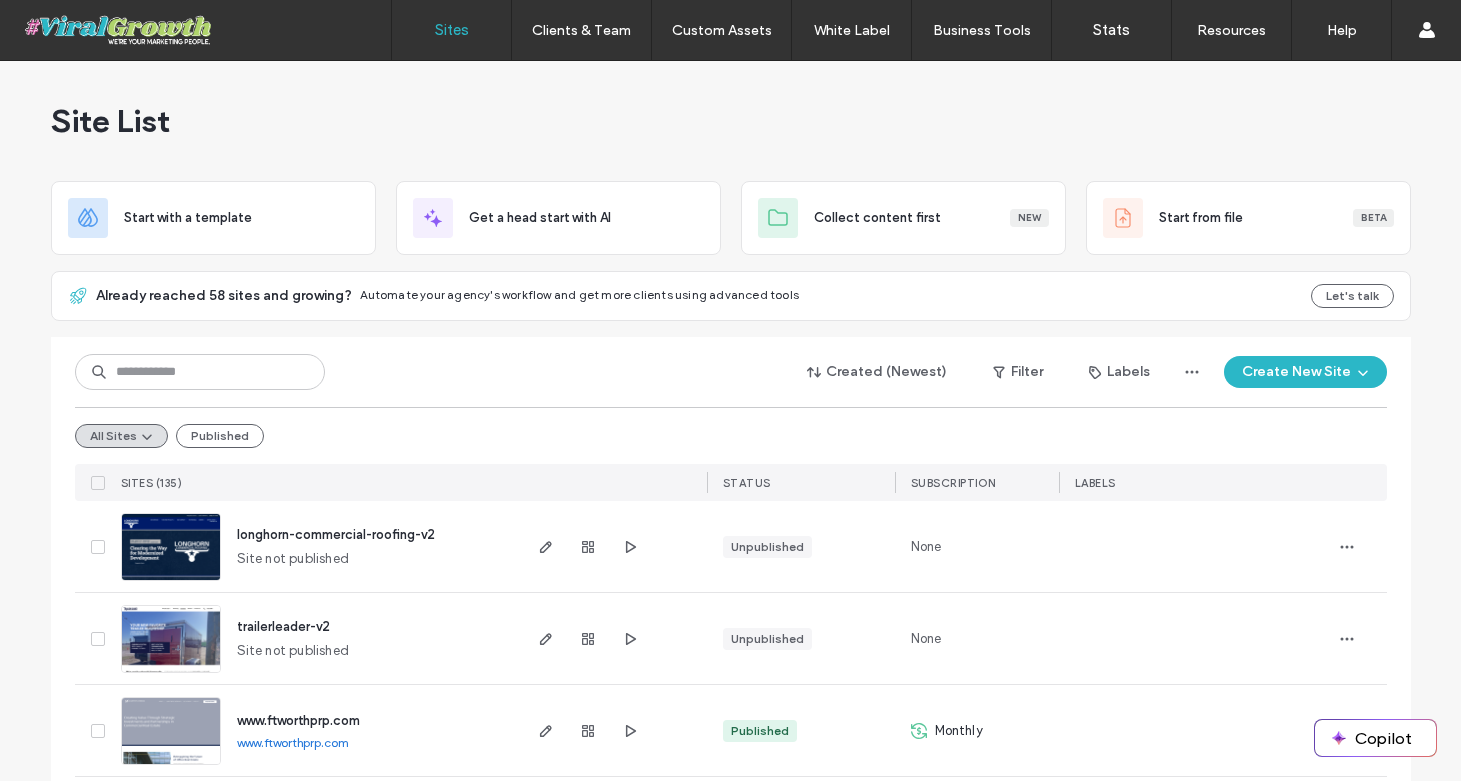 scroll, scrollTop: 0, scrollLeft: 0, axis: both 